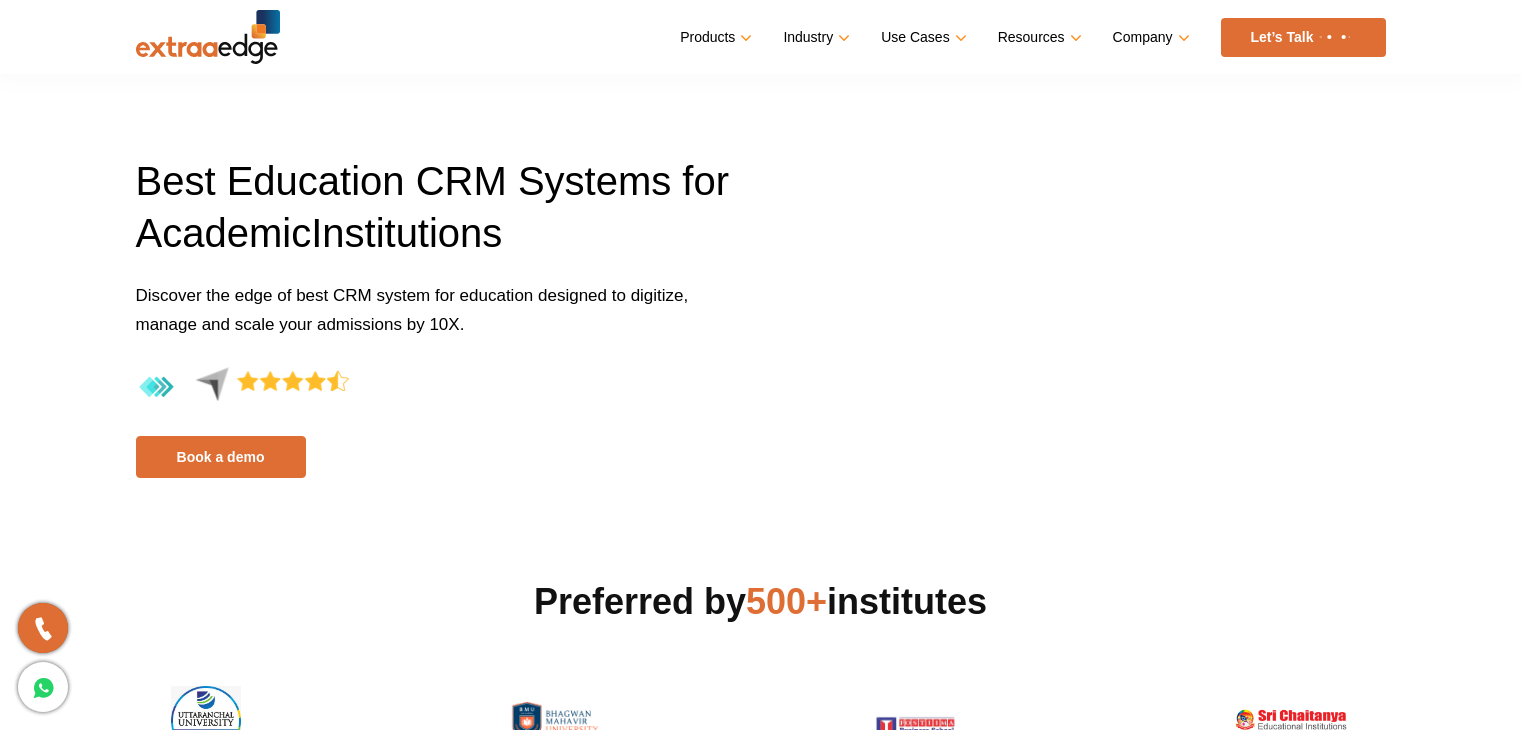 scroll, scrollTop: 703, scrollLeft: 0, axis: vertical 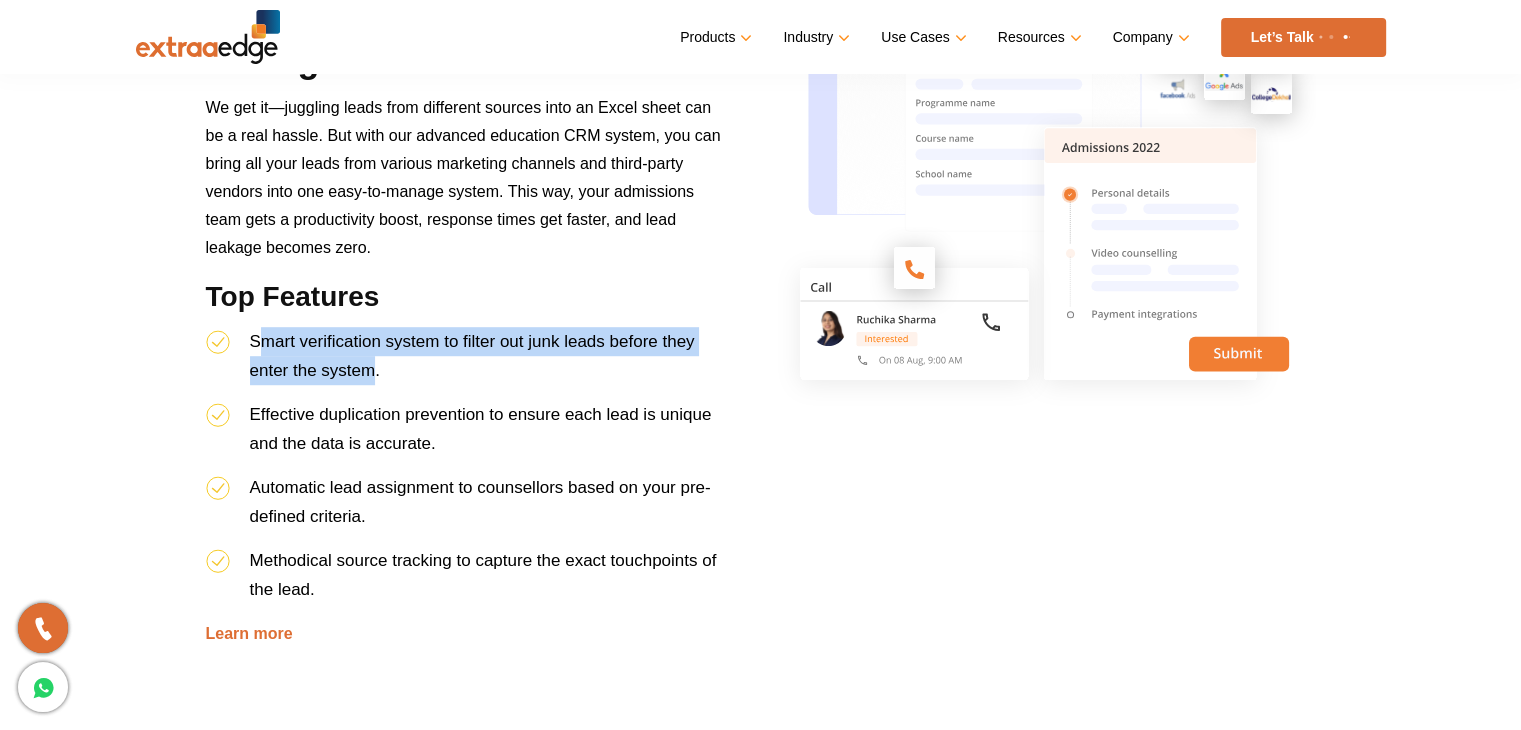 drag, startPoint x: 256, startPoint y: 337, endPoint x: 376, endPoint y: 354, distance: 121.19818 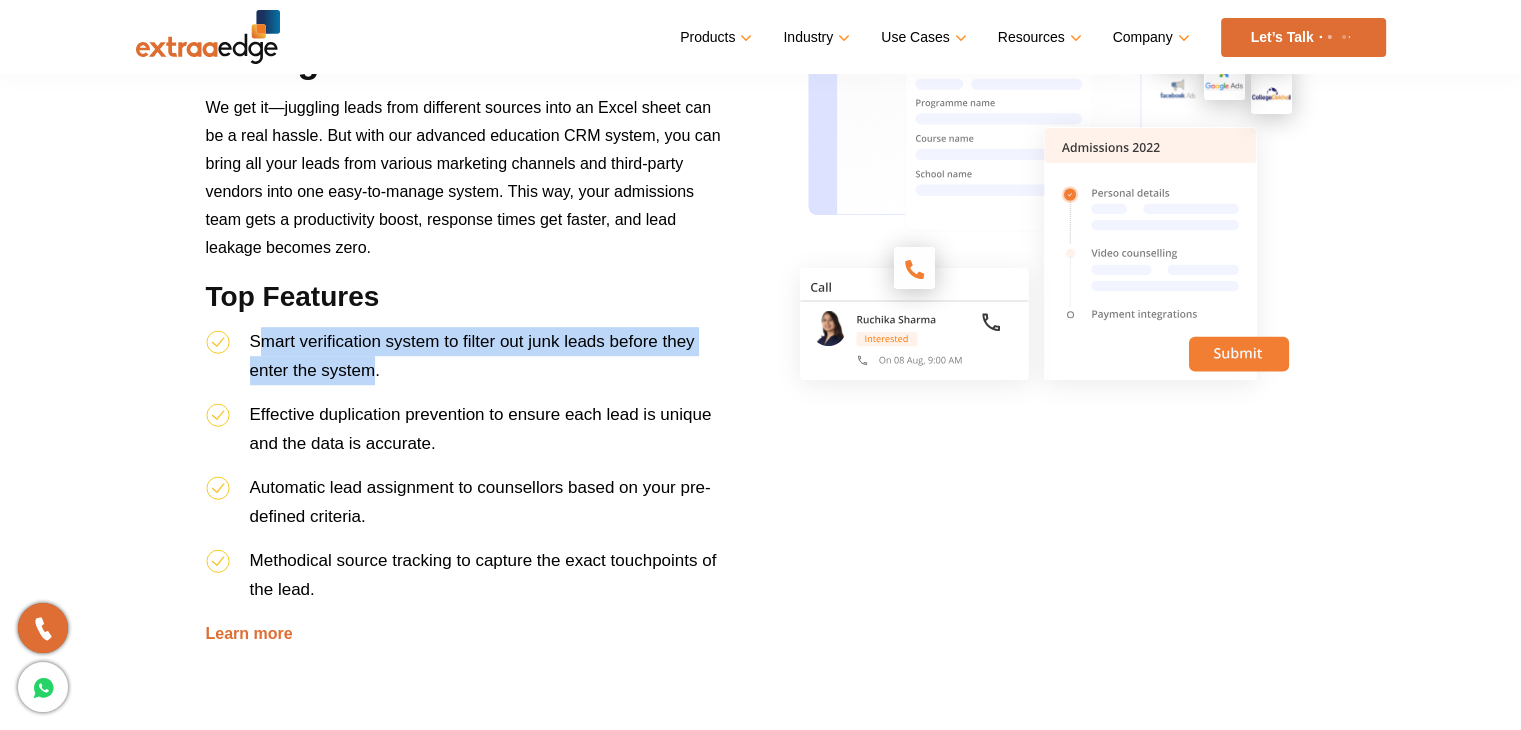 click on "Smart verification system to filter out junk leads before they enter the system." at bounding box center (464, 363) 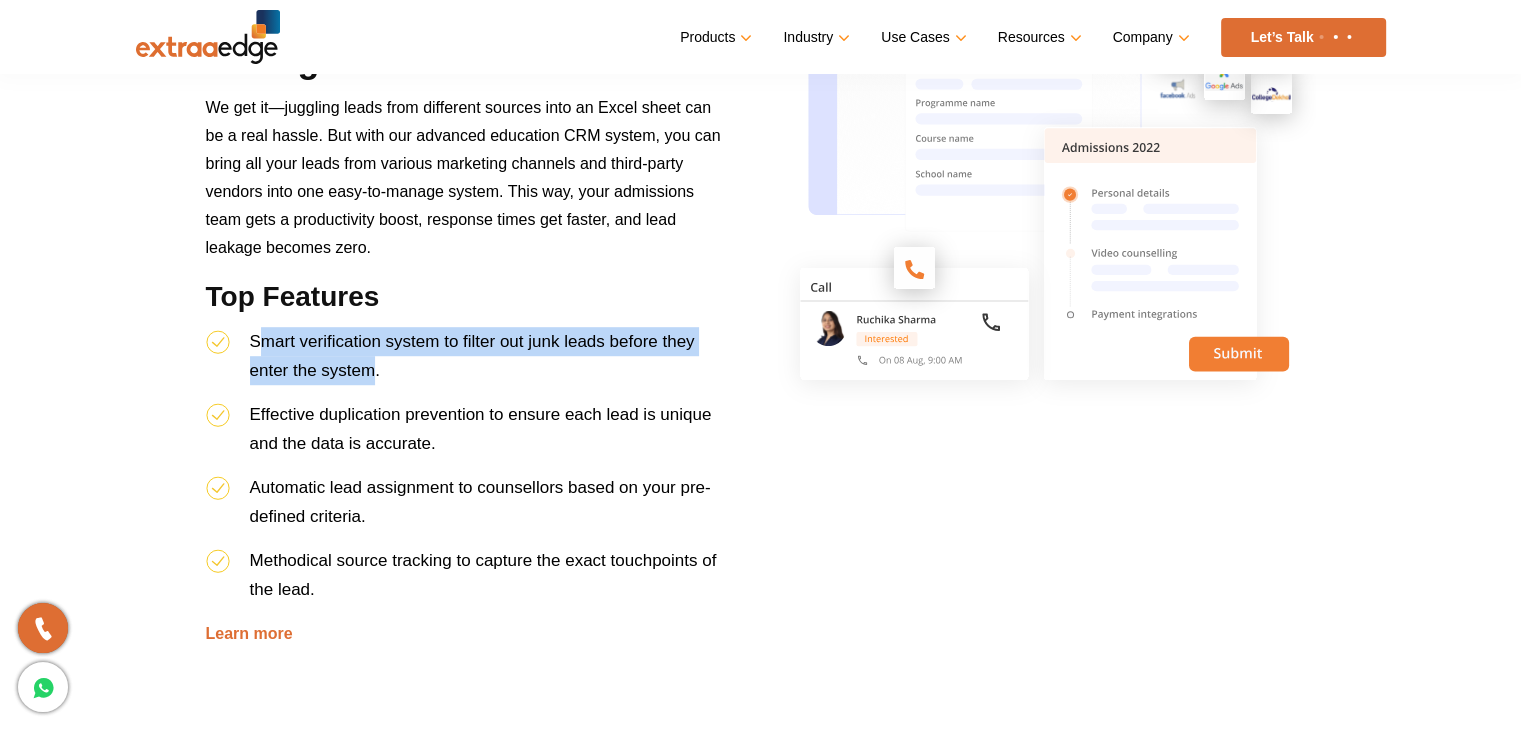 click on "Smart verification system to filter out junk leads before they enter the system." at bounding box center (464, 363) 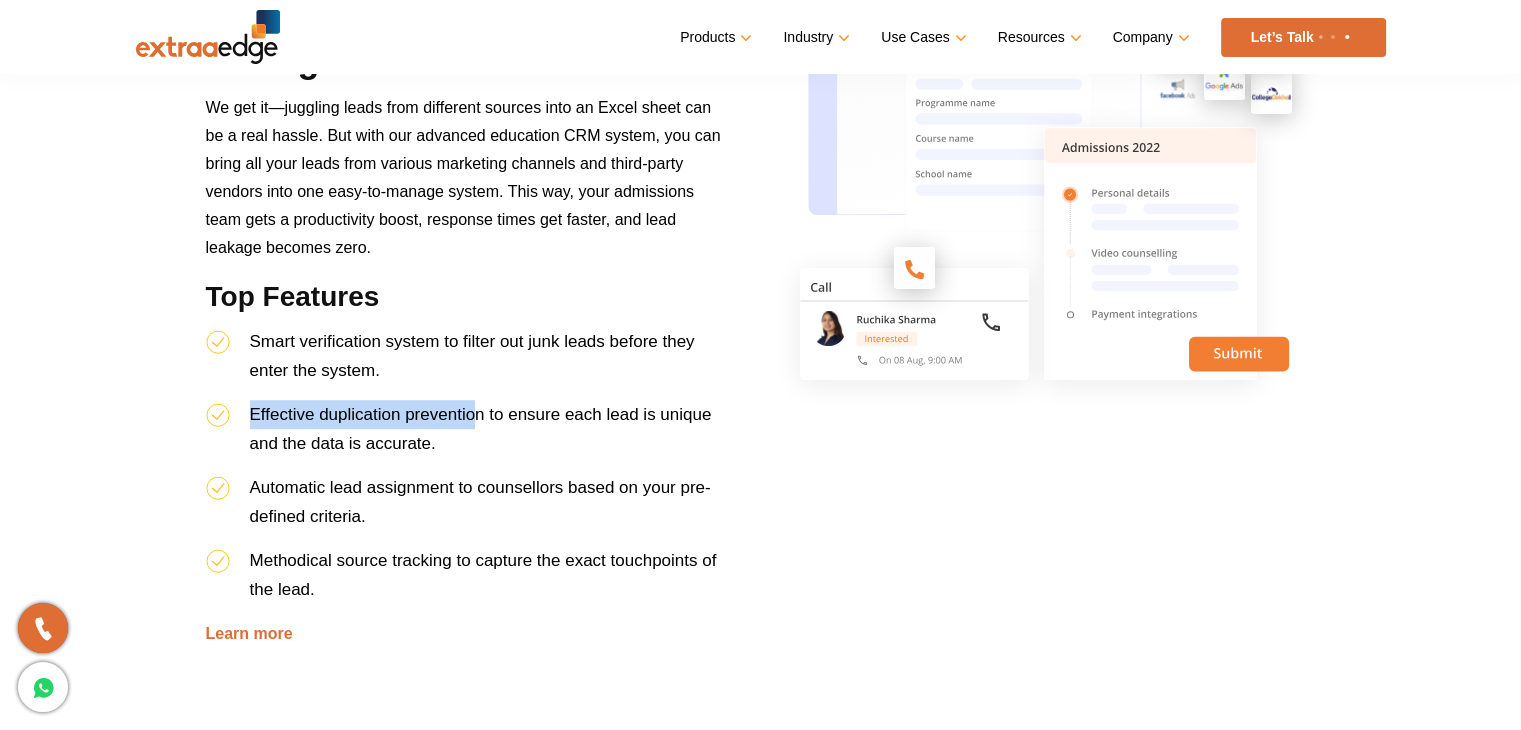 drag, startPoint x: 248, startPoint y: 407, endPoint x: 475, endPoint y: 411, distance: 227.03523 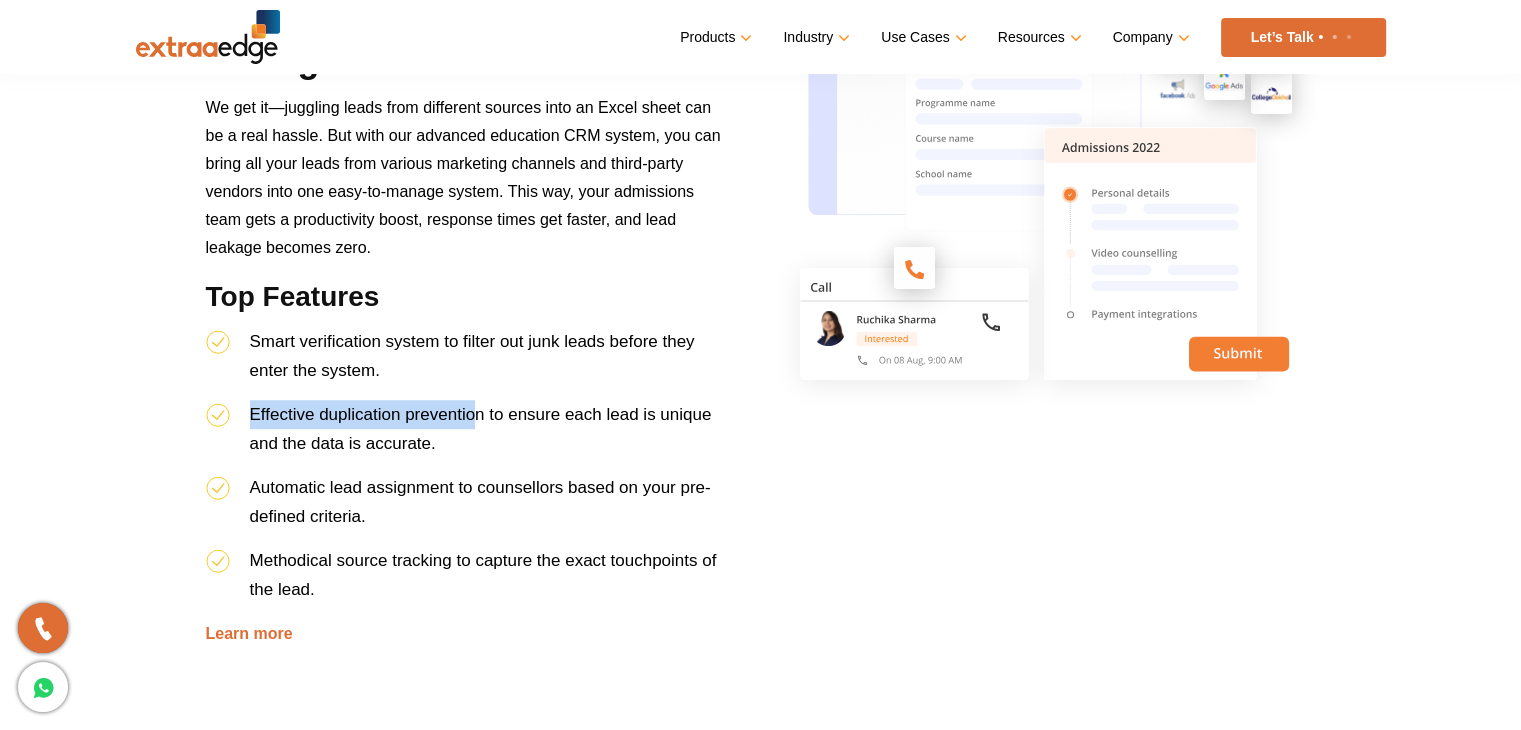 click on "Effective duplication prevention to ensure each lead is unique and the data is accurate." at bounding box center [464, 436] 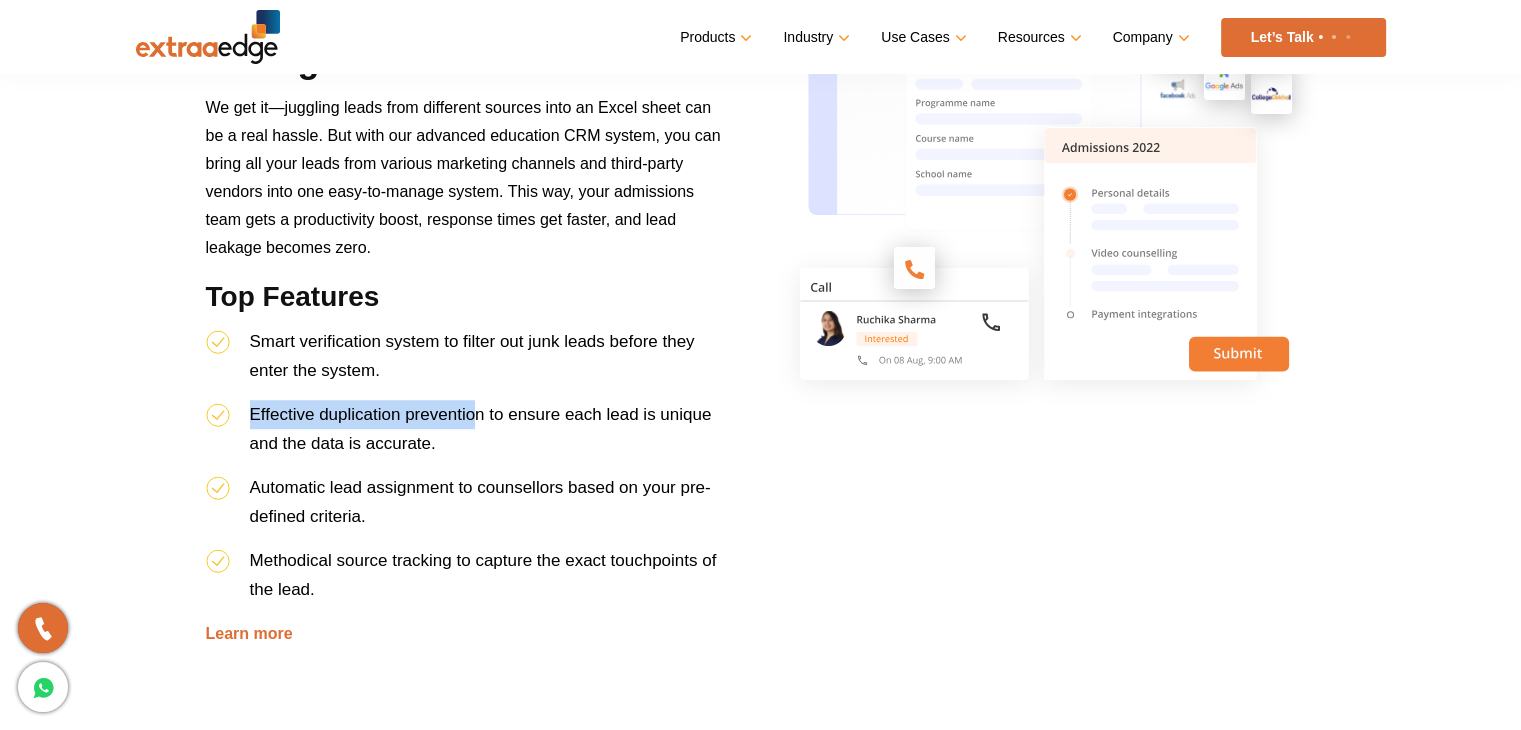 click on "Effective duplication prevention to ensure each lead is unique and the data is accurate." at bounding box center [481, 429] 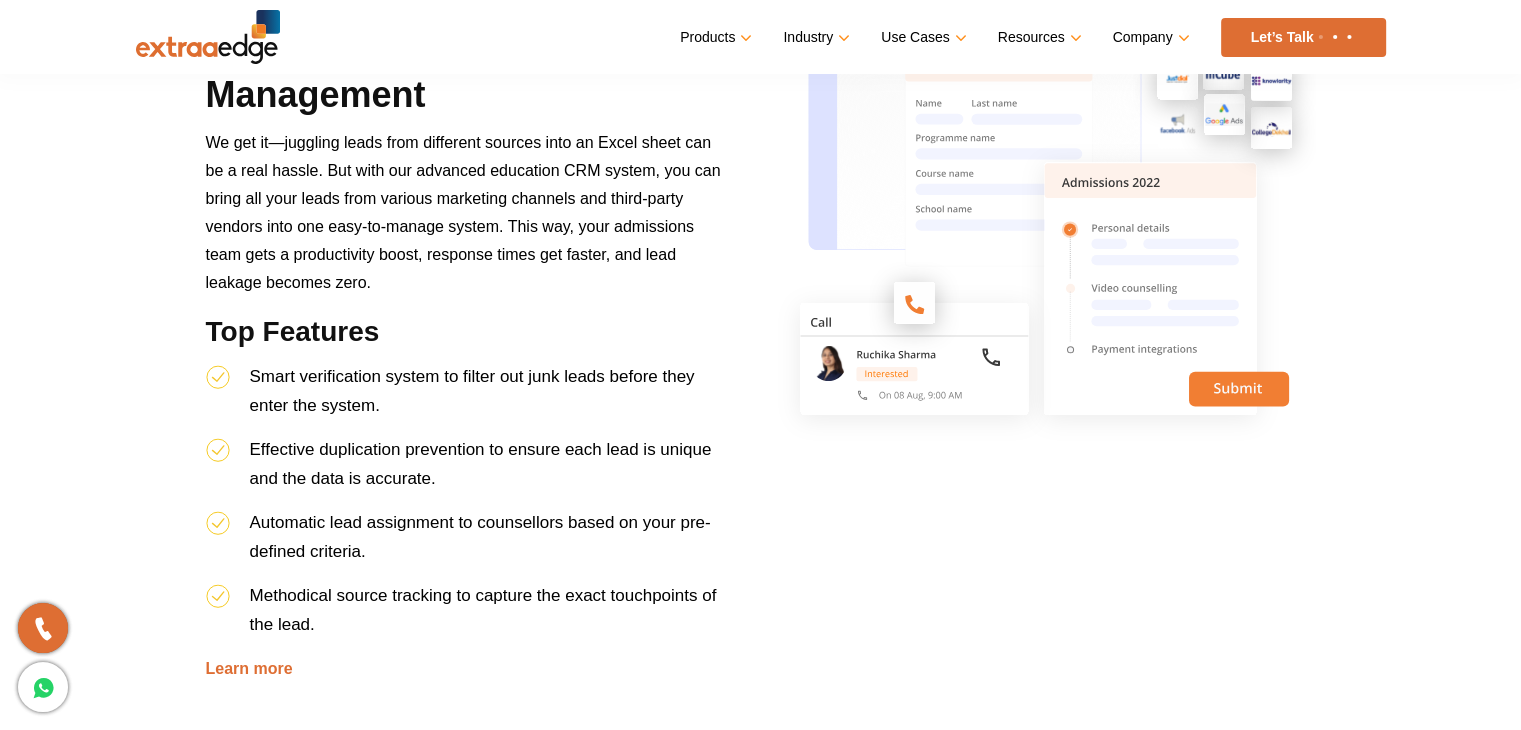 scroll, scrollTop: 1176, scrollLeft: 0, axis: vertical 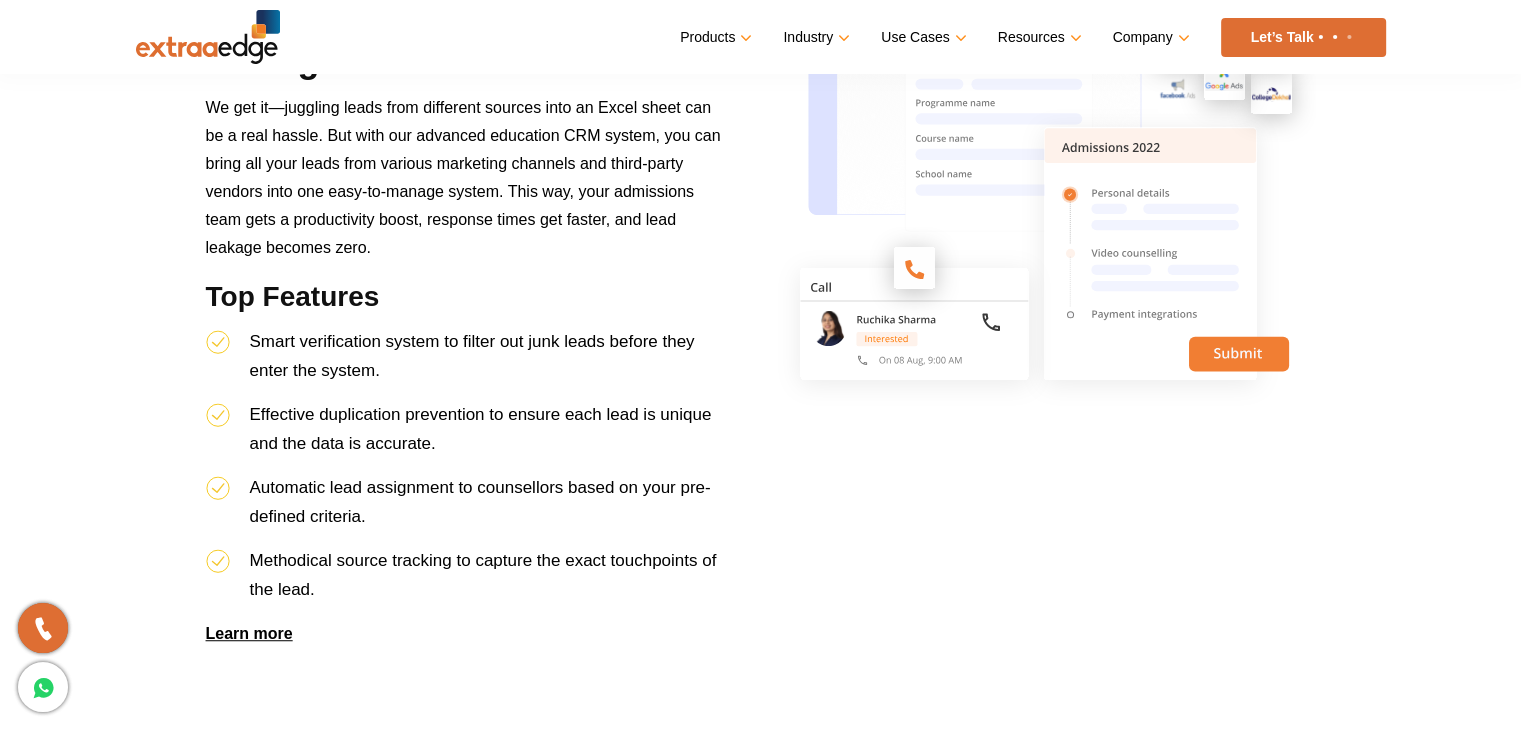 click on "Learn more" at bounding box center [249, 633] 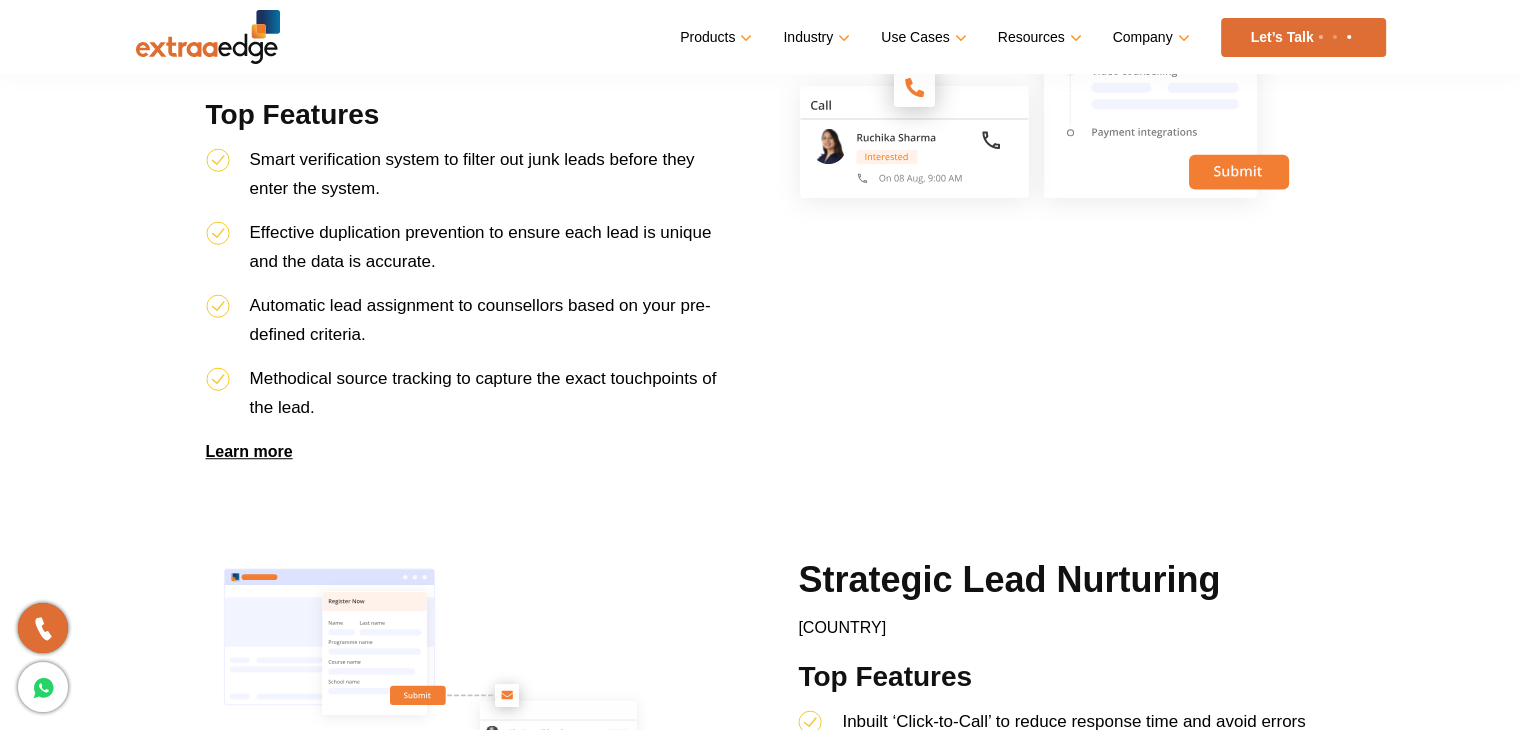 scroll, scrollTop: 1476, scrollLeft: 0, axis: vertical 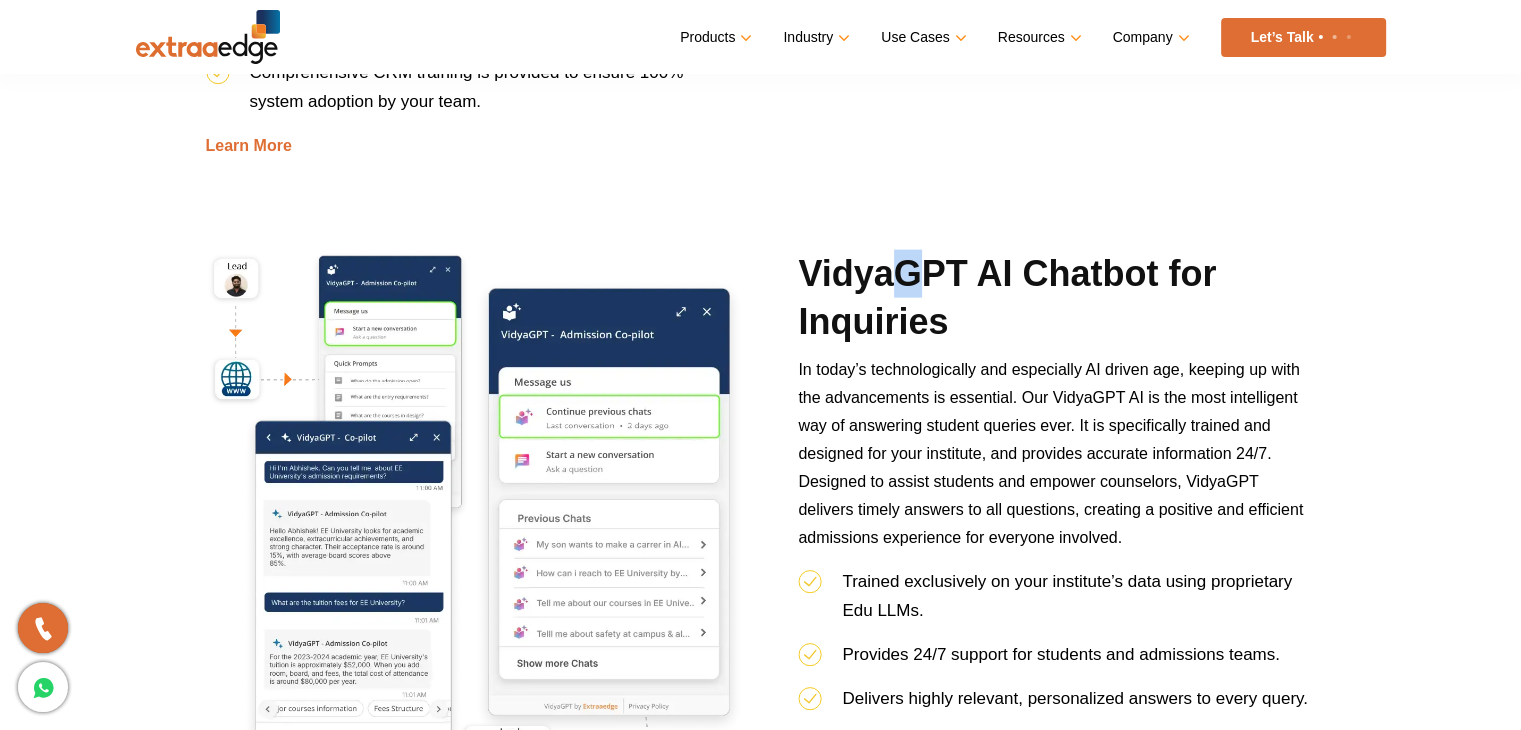 drag, startPoint x: 893, startPoint y: 272, endPoint x: 911, endPoint y: 272, distance: 18 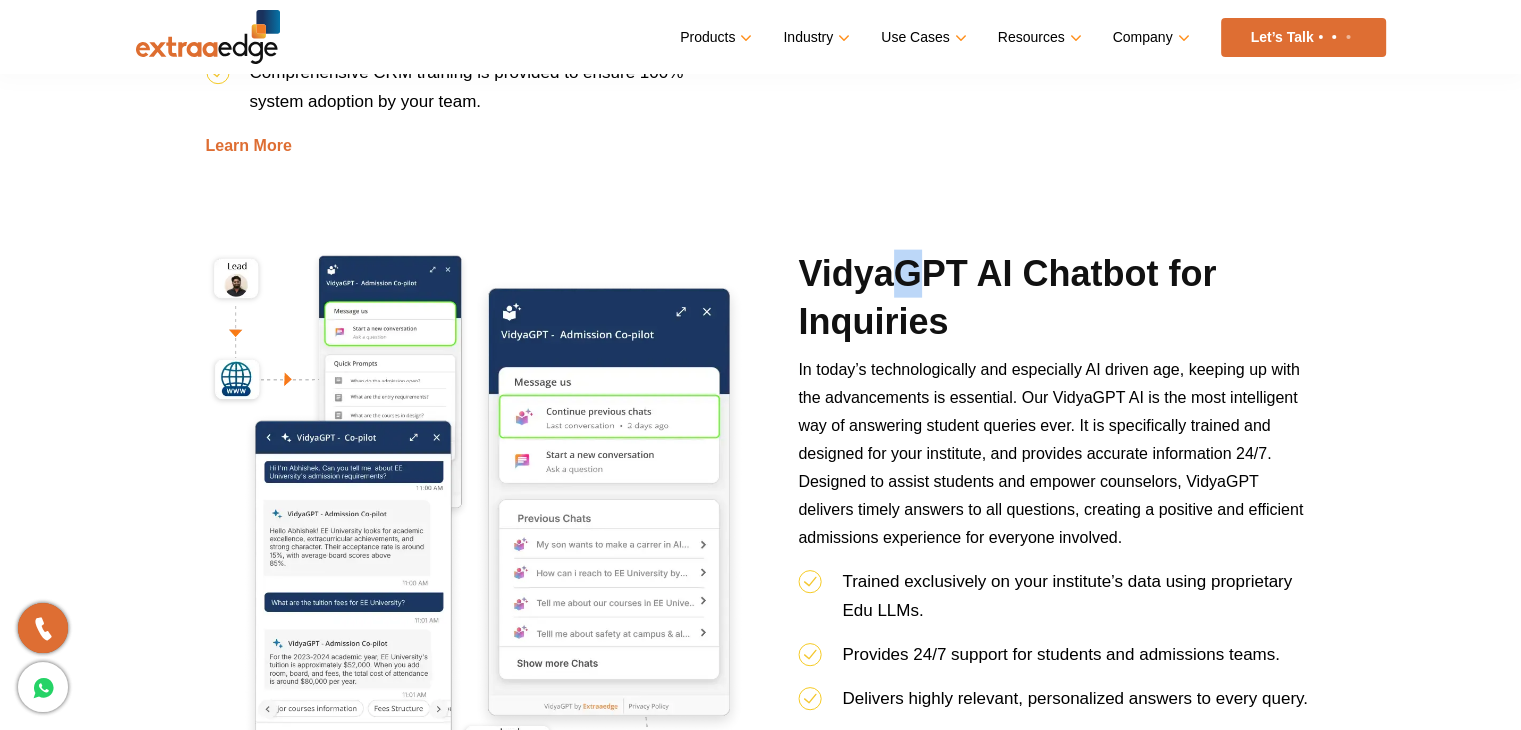 click on "VidyaGPT AI Chatbot for Inquiries" at bounding box center (1056, 303) 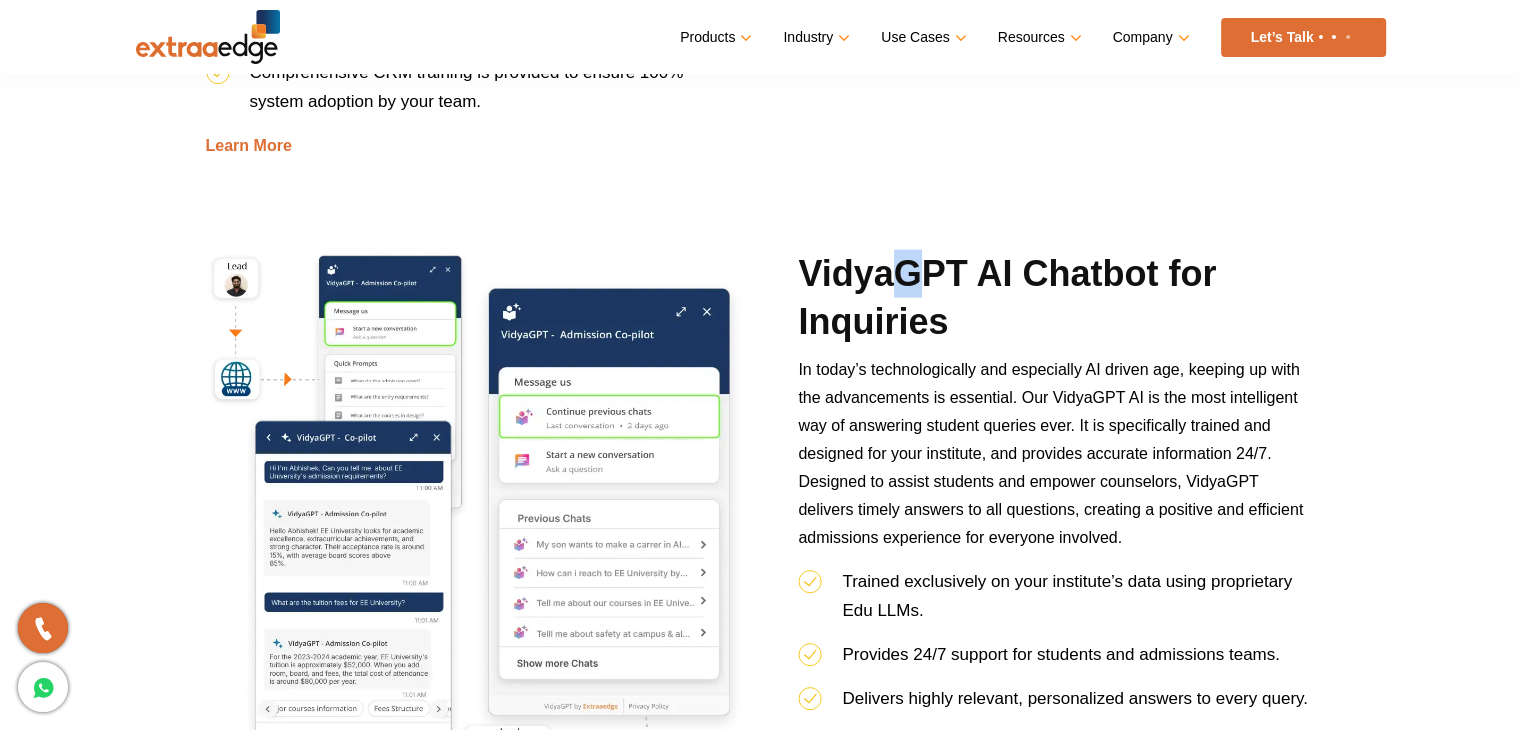 click on "VidyaGPT AI Chatbot for Inquiries" at bounding box center (1056, 303) 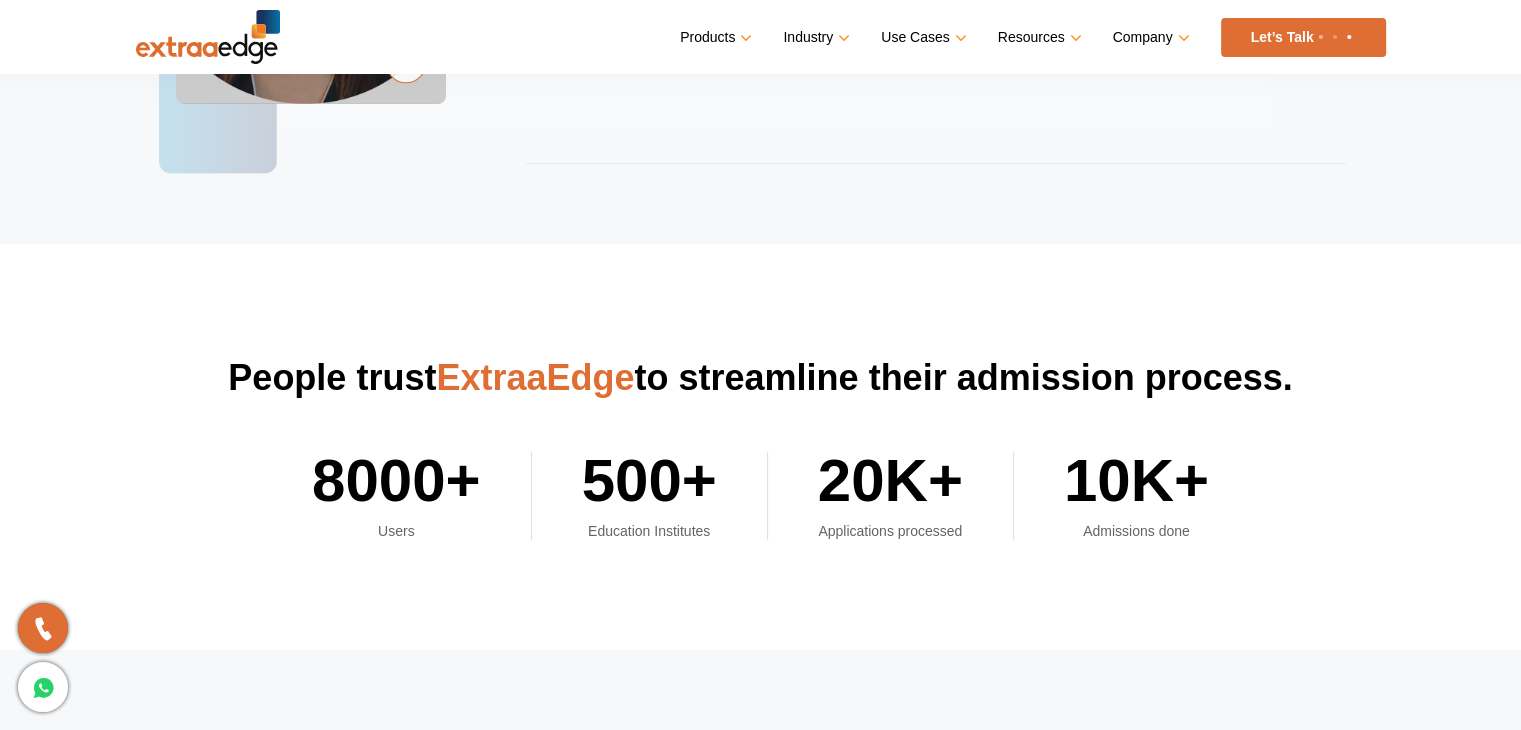 scroll, scrollTop: 6472, scrollLeft: 0, axis: vertical 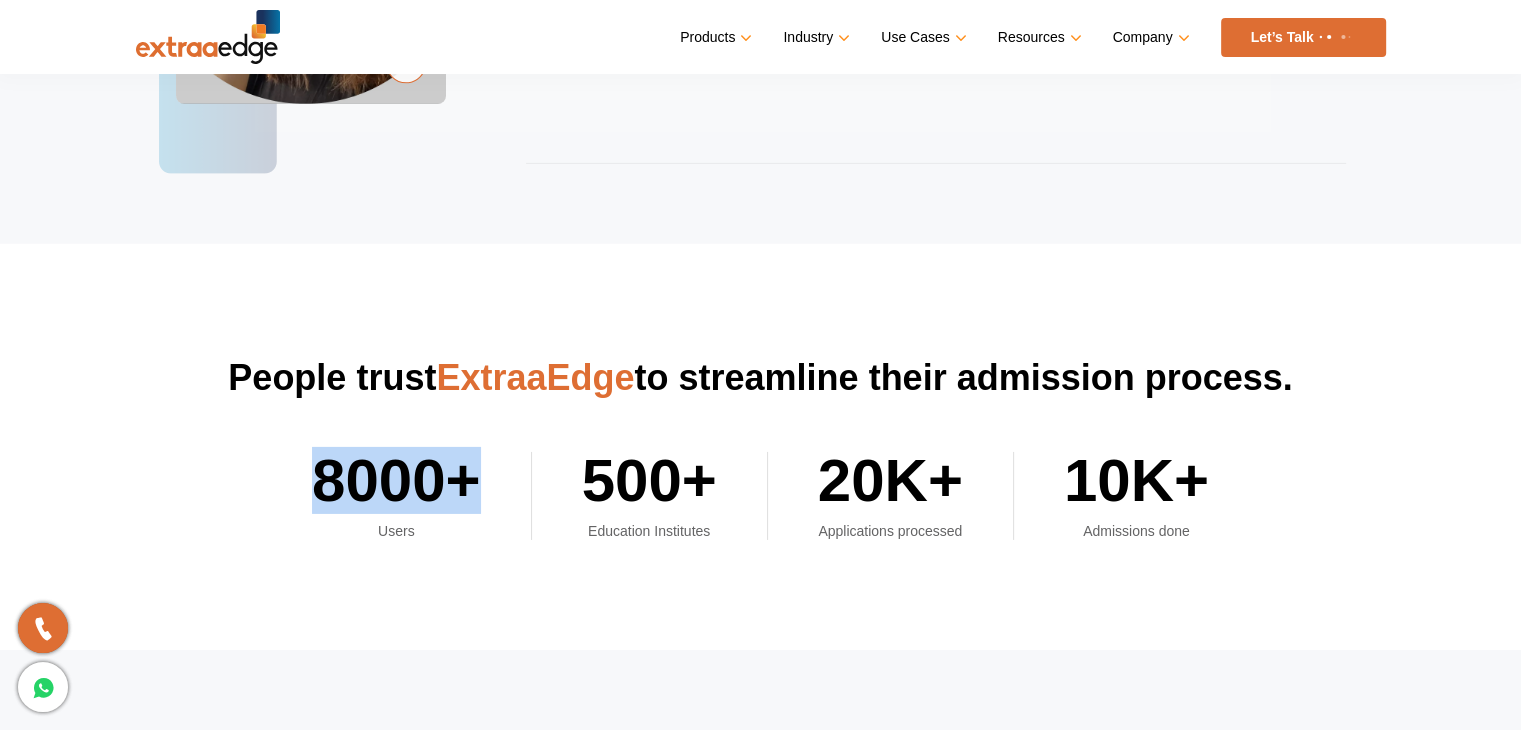 drag, startPoint x: 276, startPoint y: 476, endPoint x: 488, endPoint y: 505, distance: 213.9743 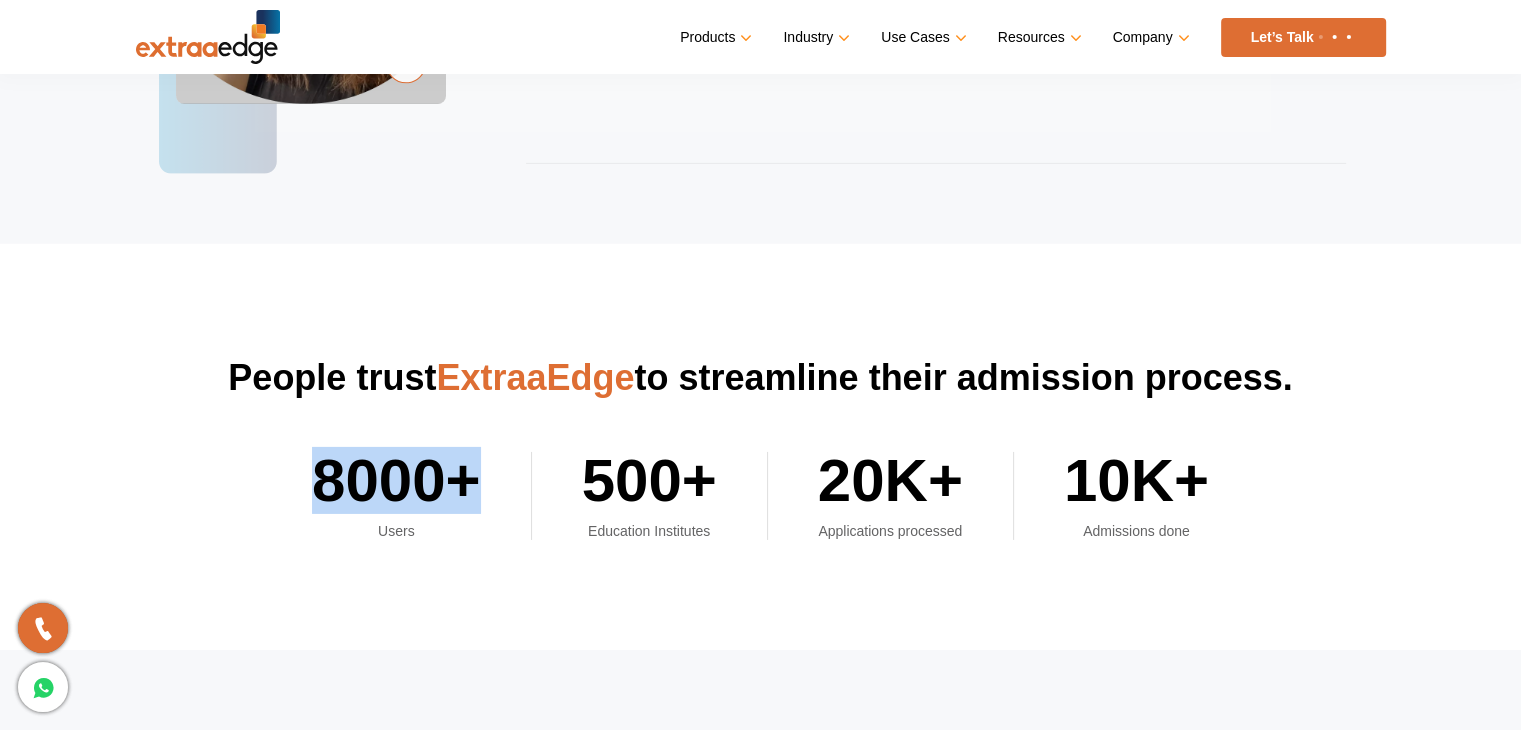 click on "8000+
Users
500+
Education Institutes
20K+
Applications processed
10K+
Admissions done" at bounding box center (761, 471) 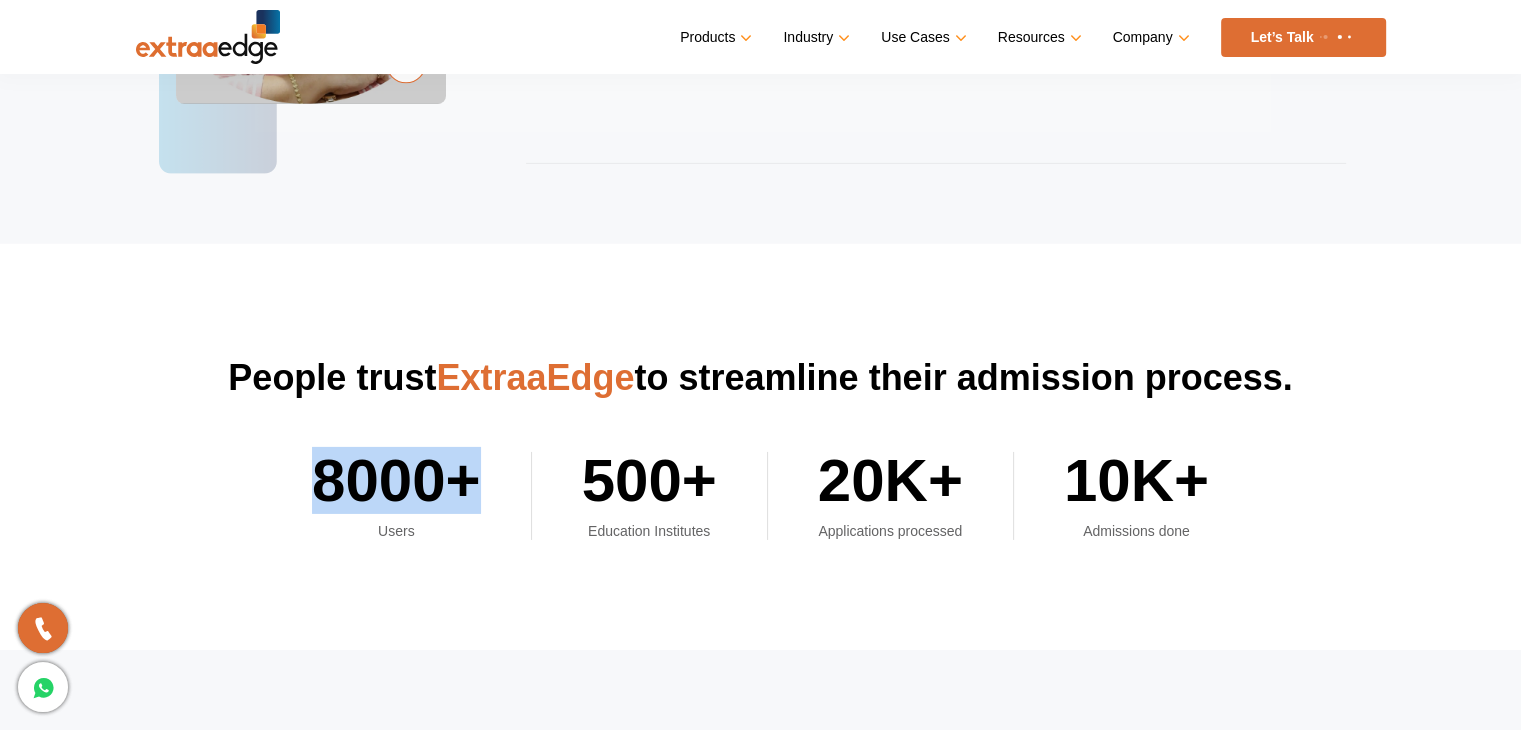 click on "8000+" at bounding box center (396, 487) 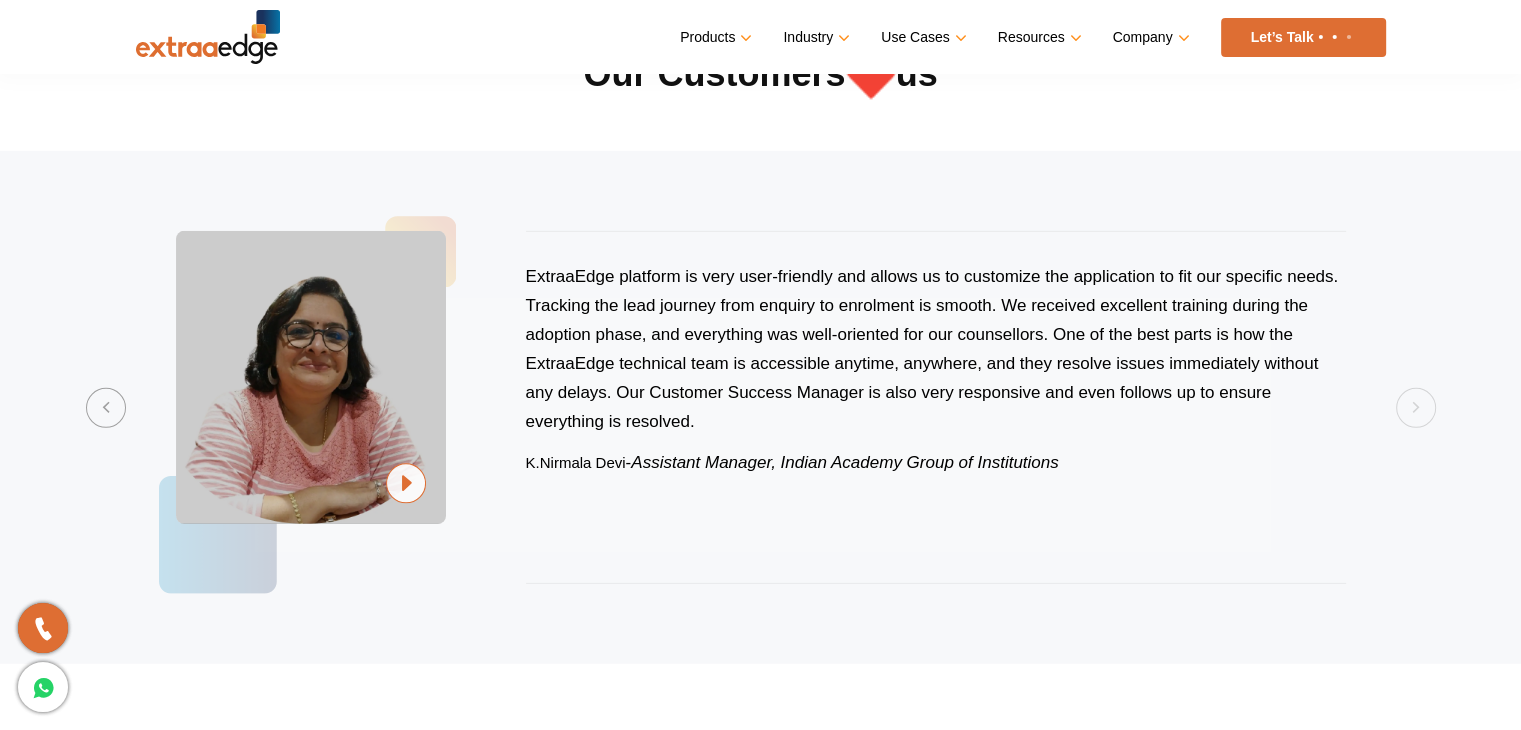 scroll, scrollTop: 6472, scrollLeft: 0, axis: vertical 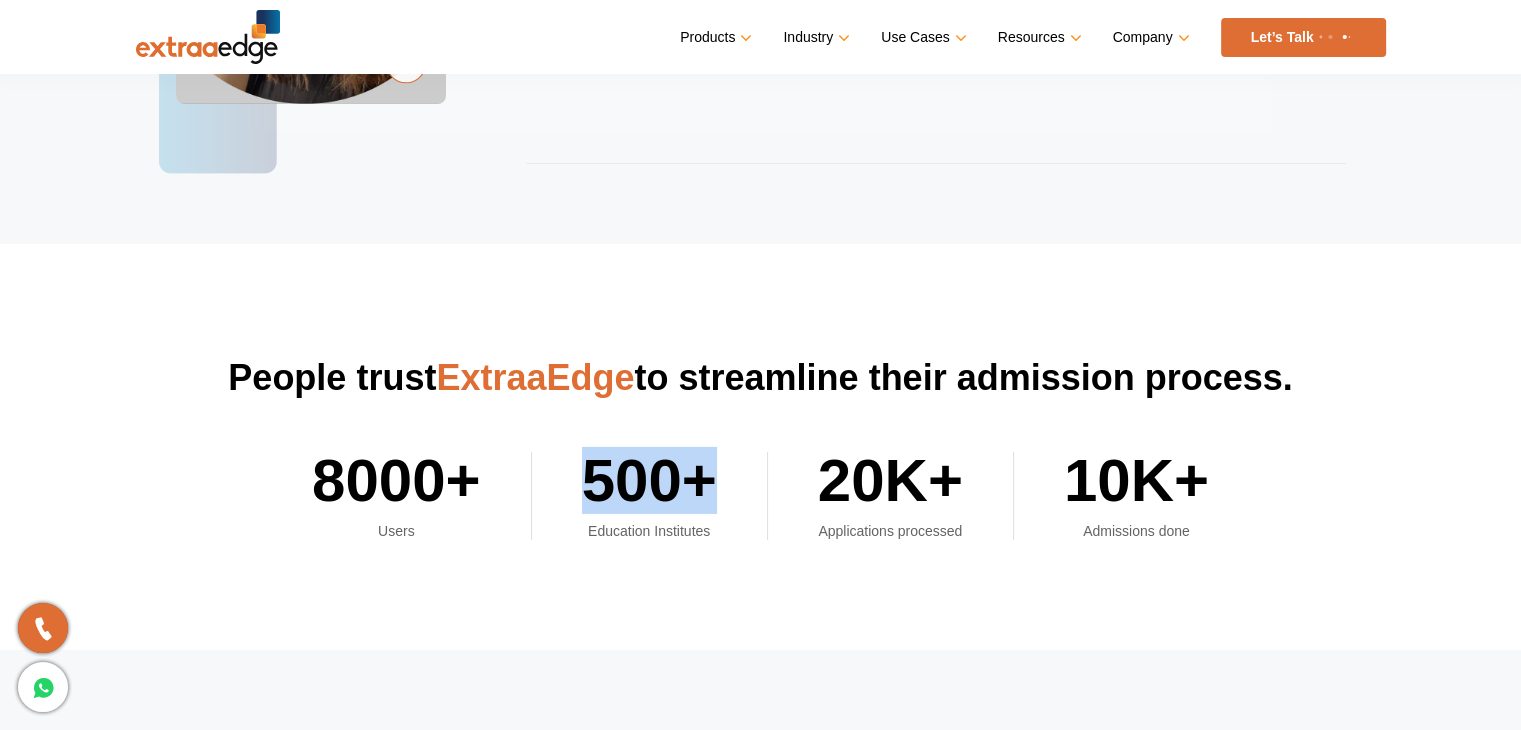 drag, startPoint x: 580, startPoint y: 485, endPoint x: 712, endPoint y: 490, distance: 132.09467 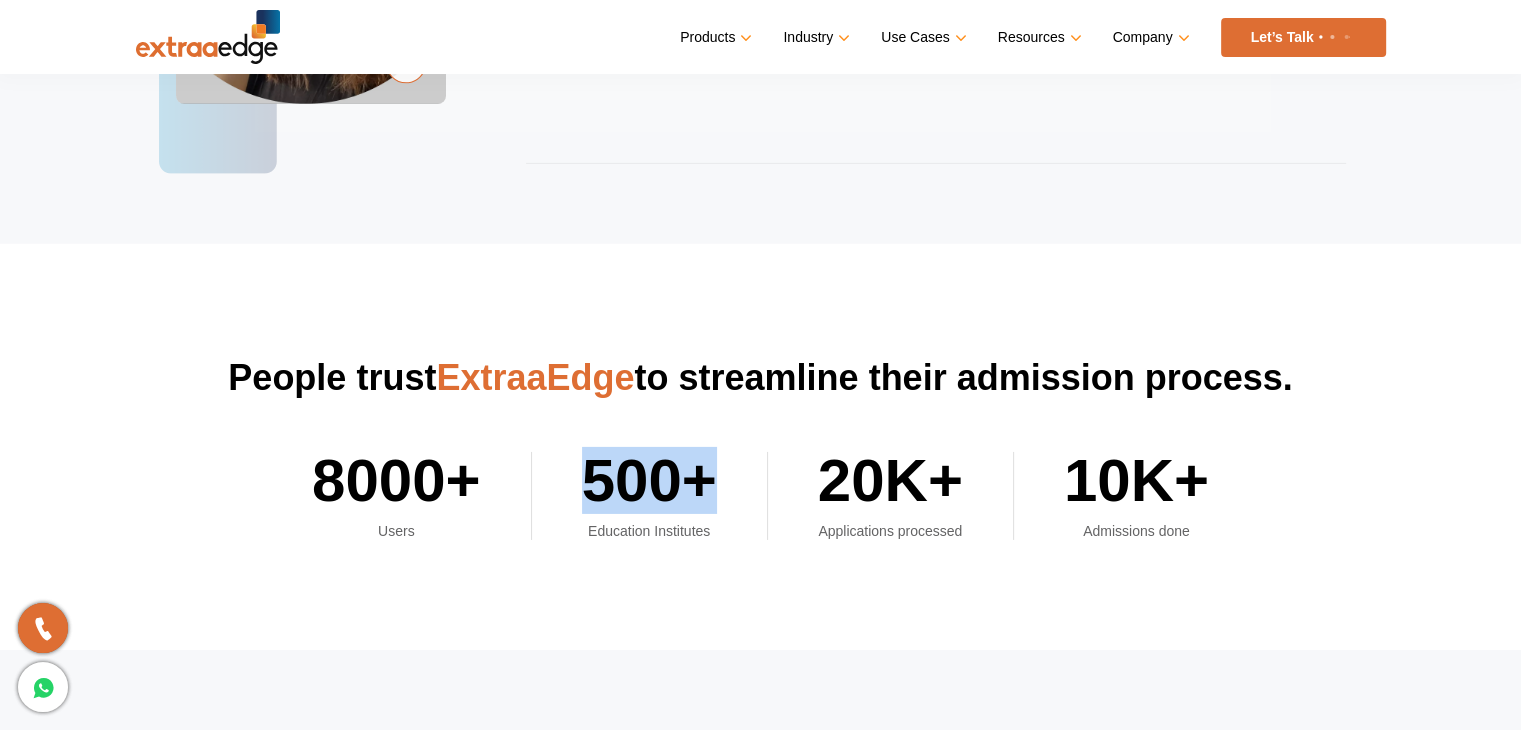 click on "8000+
Users
500+
Education Institutes
20K+
Applications processed
10K+
Admissions done" at bounding box center (761, 471) 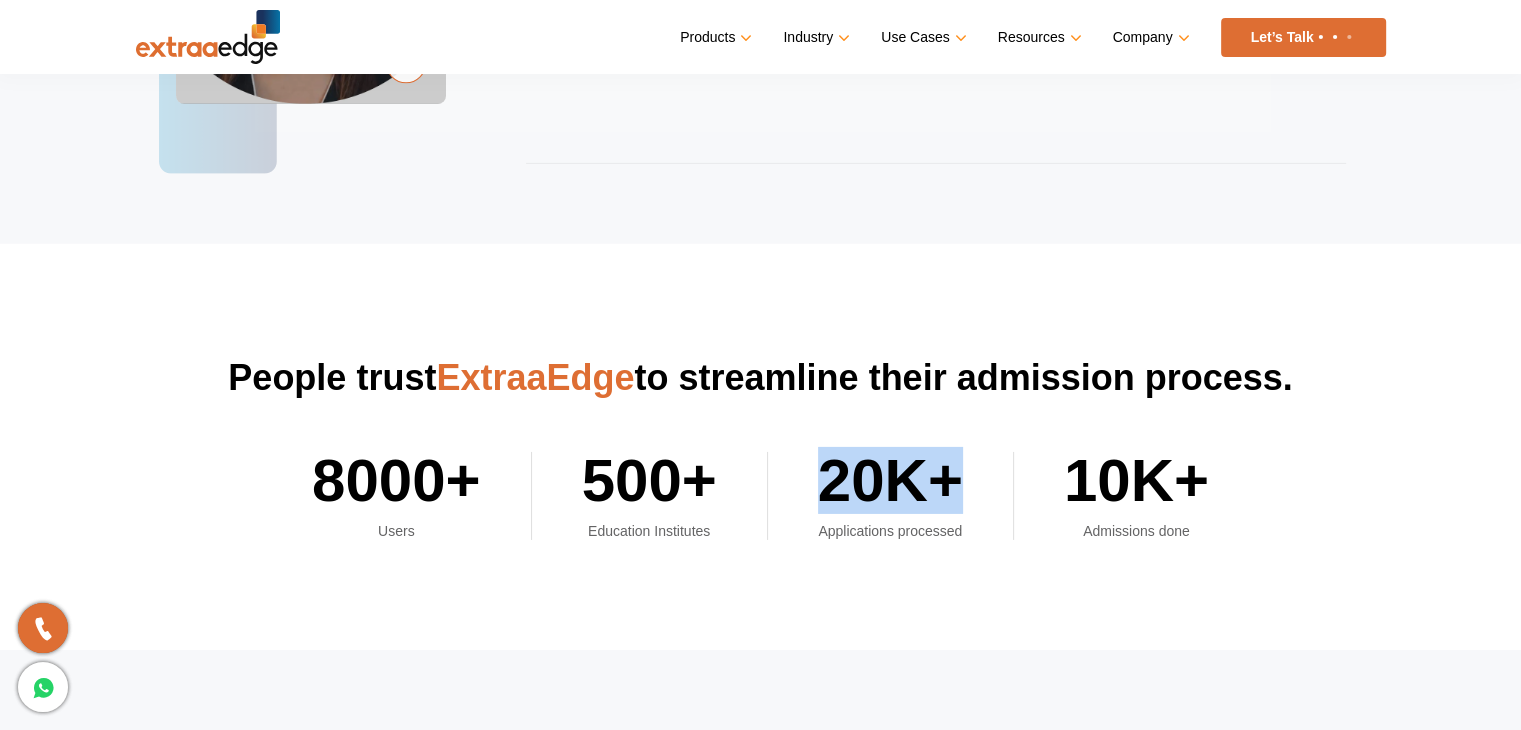 drag, startPoint x: 817, startPoint y: 496, endPoint x: 964, endPoint y: 512, distance: 147.86818 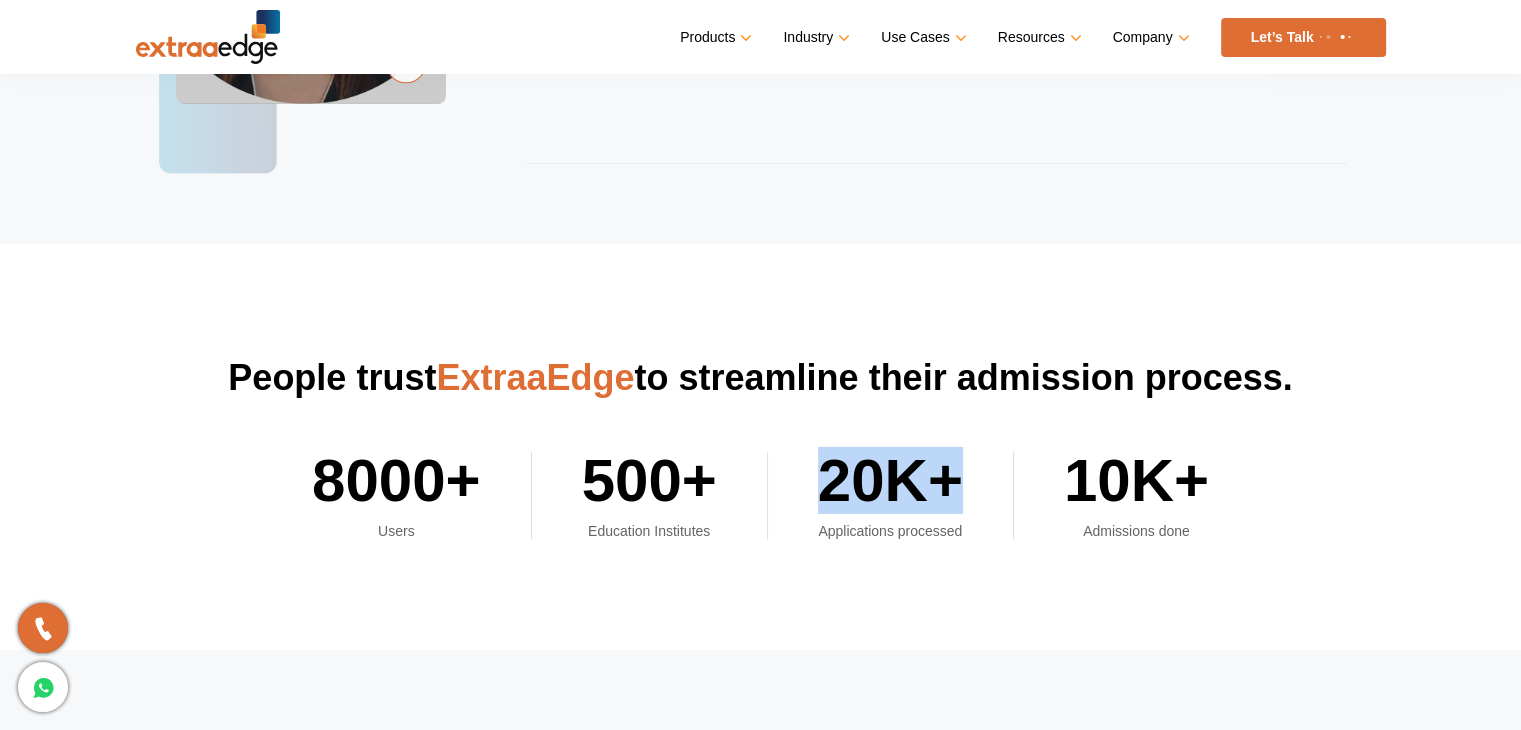 click on "20K+
Applications processed" at bounding box center (916, 496) 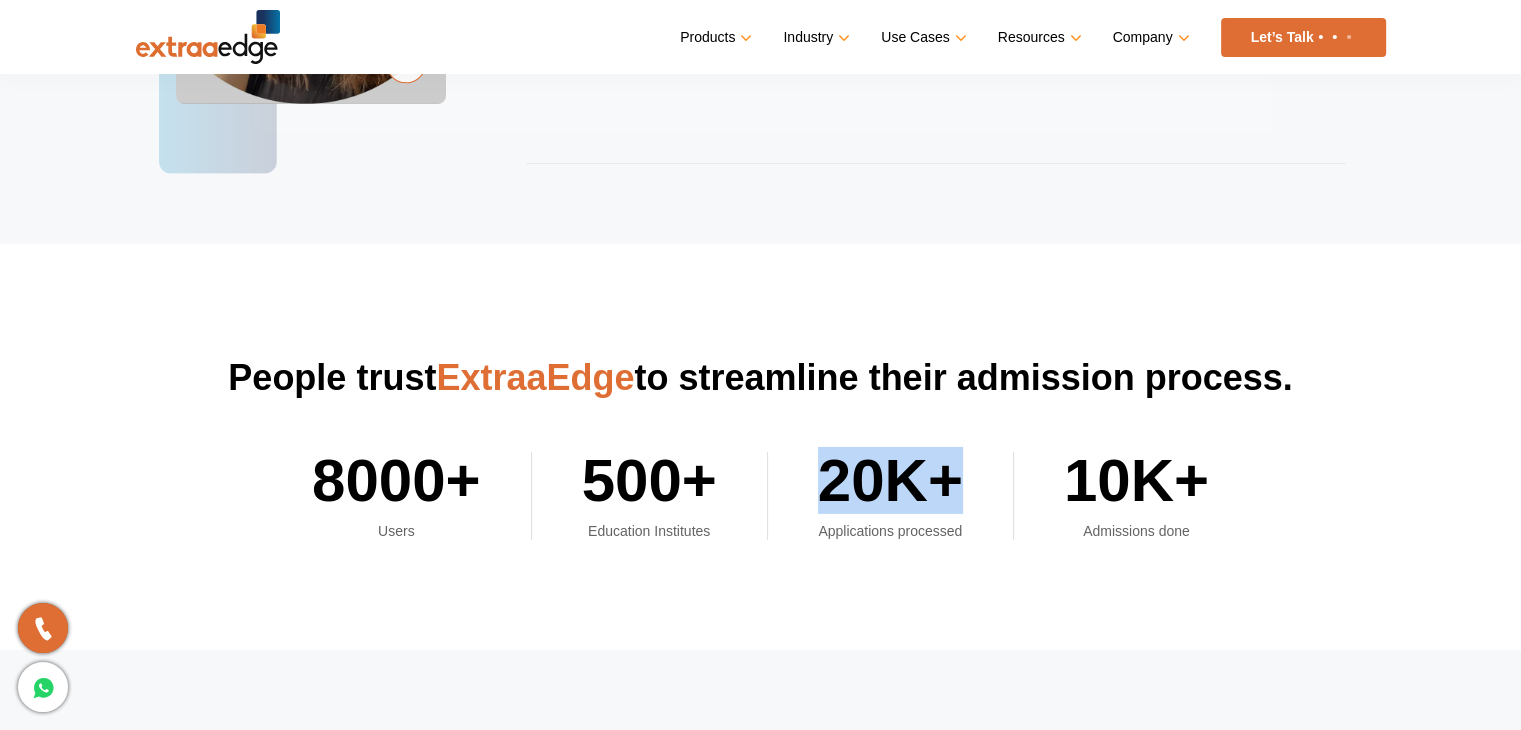 click on "20K+
Applications processed" at bounding box center (916, 496) 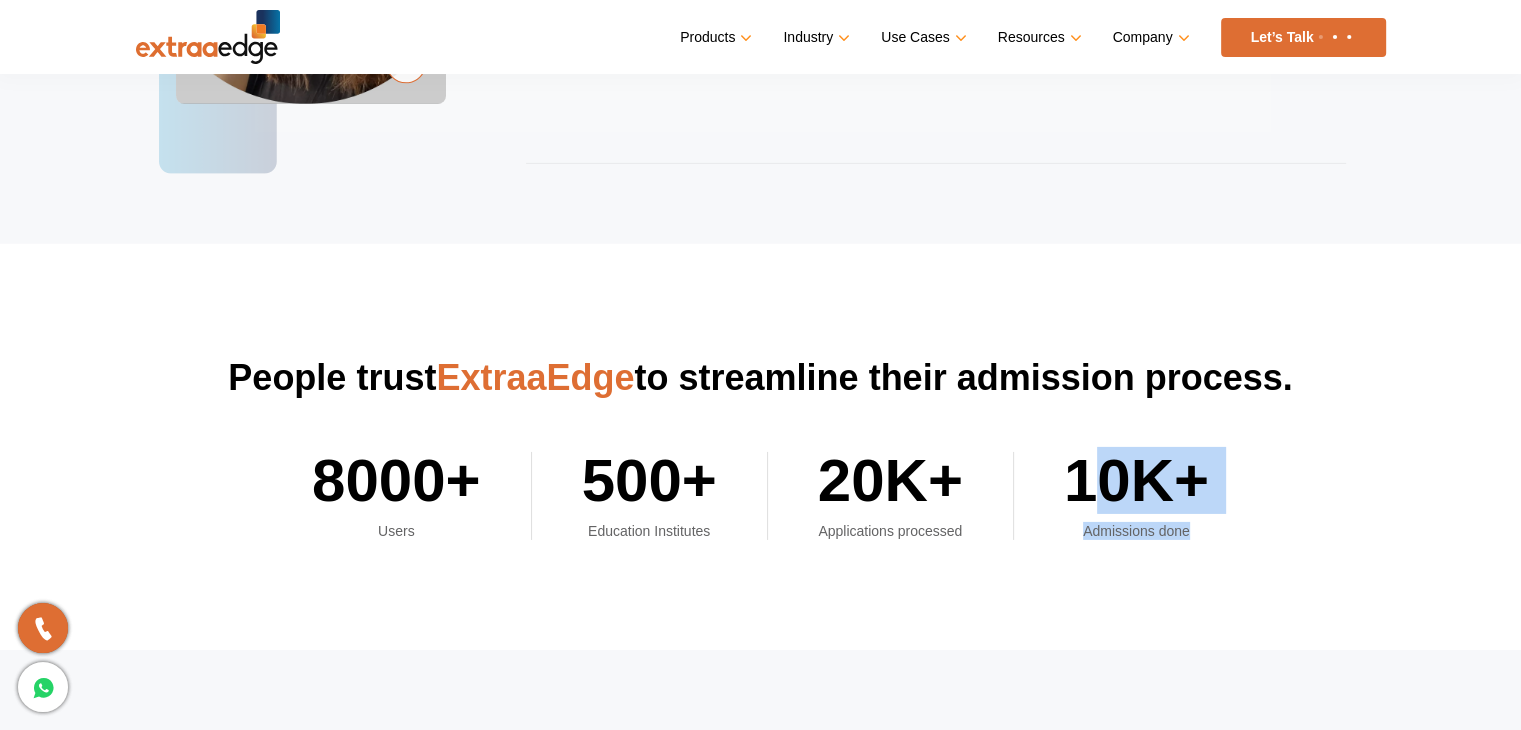 drag, startPoint x: 1208, startPoint y: 528, endPoint x: 1281, endPoint y: 532, distance: 73.109505 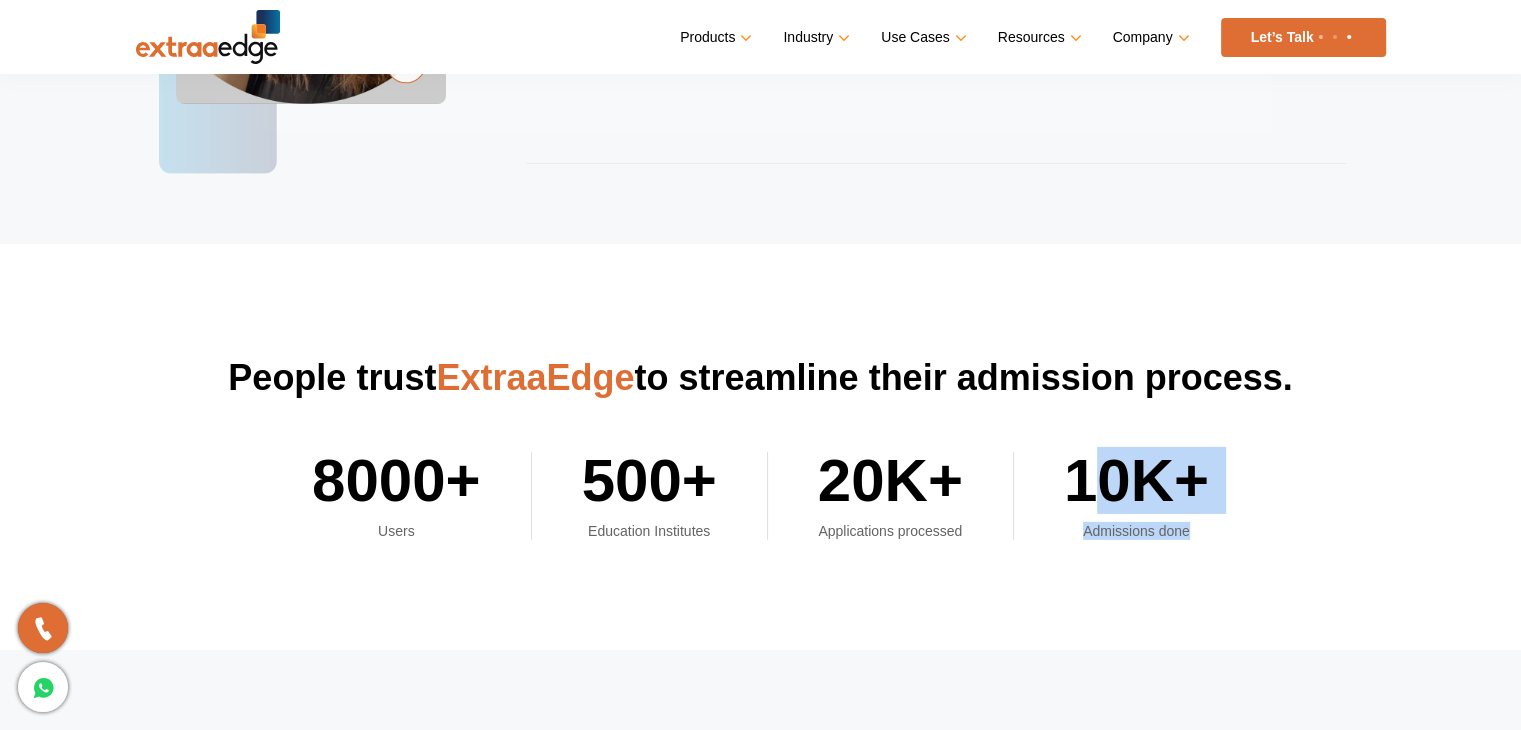 click on "8000+
Users
500+
Education Institutes
20K+
Applications processed
10K+
Admissions done" at bounding box center [761, 471] 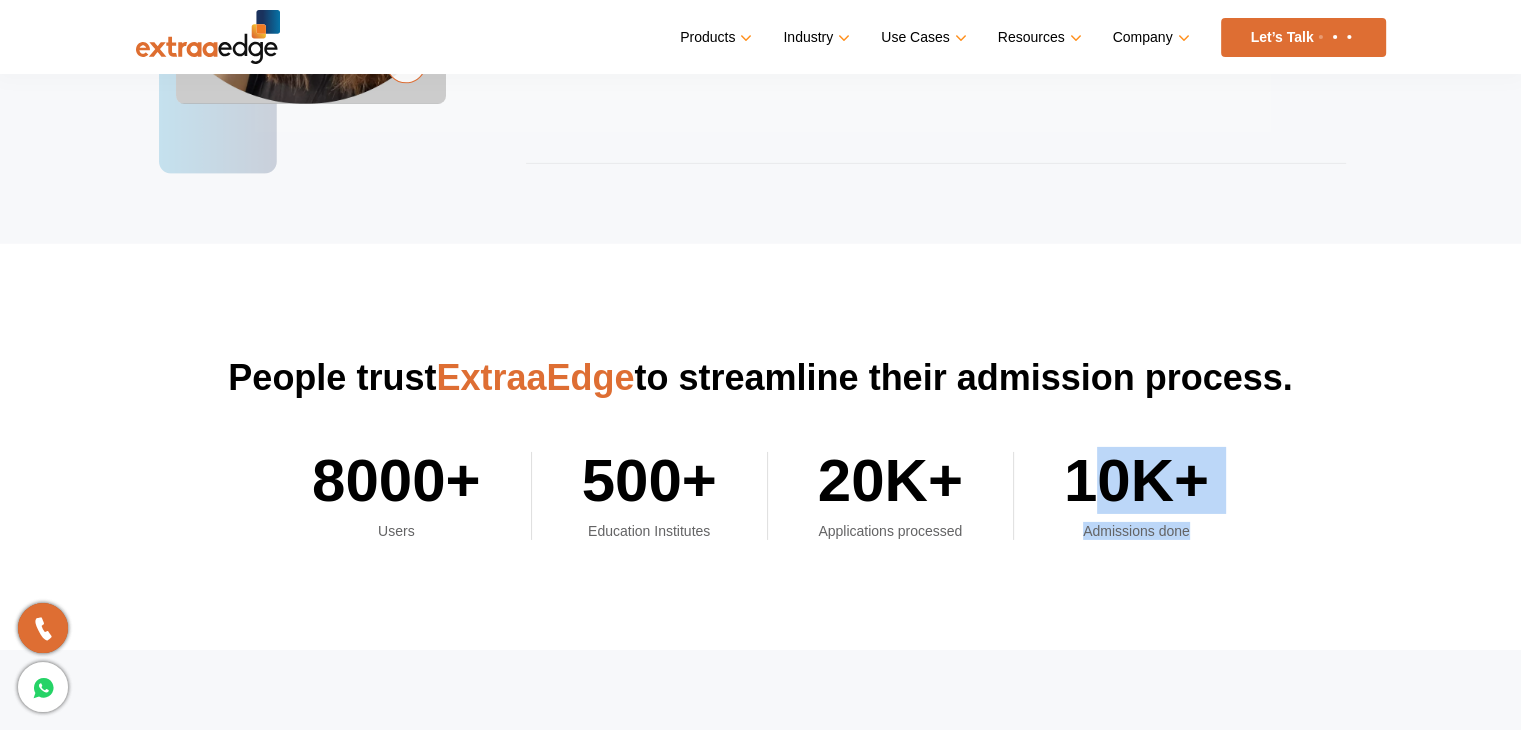 click on "8000+
Users
500+
Education Institutes
20K+
Applications processed
10K+
Admissions done" at bounding box center [761, 471] 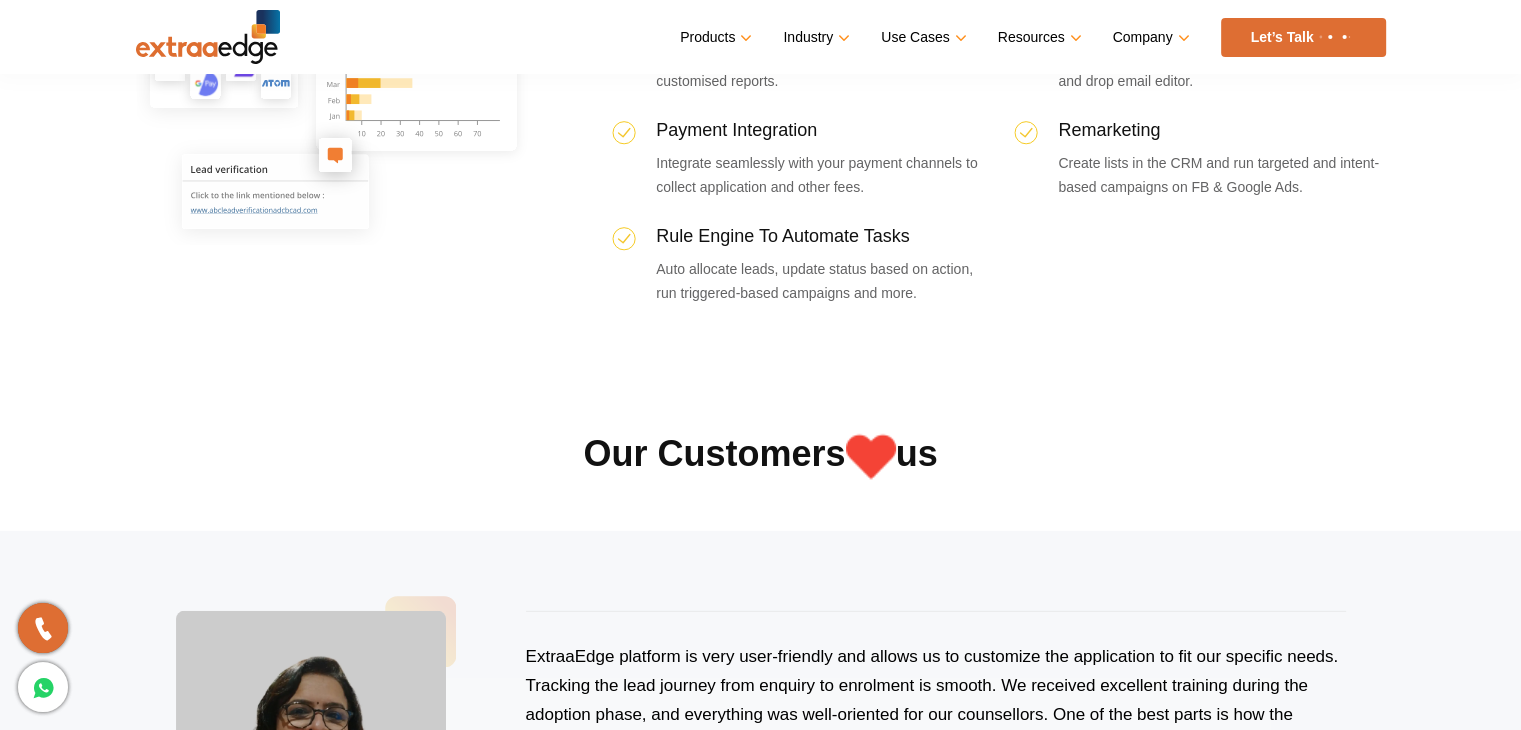 scroll, scrollTop: 5972, scrollLeft: 0, axis: vertical 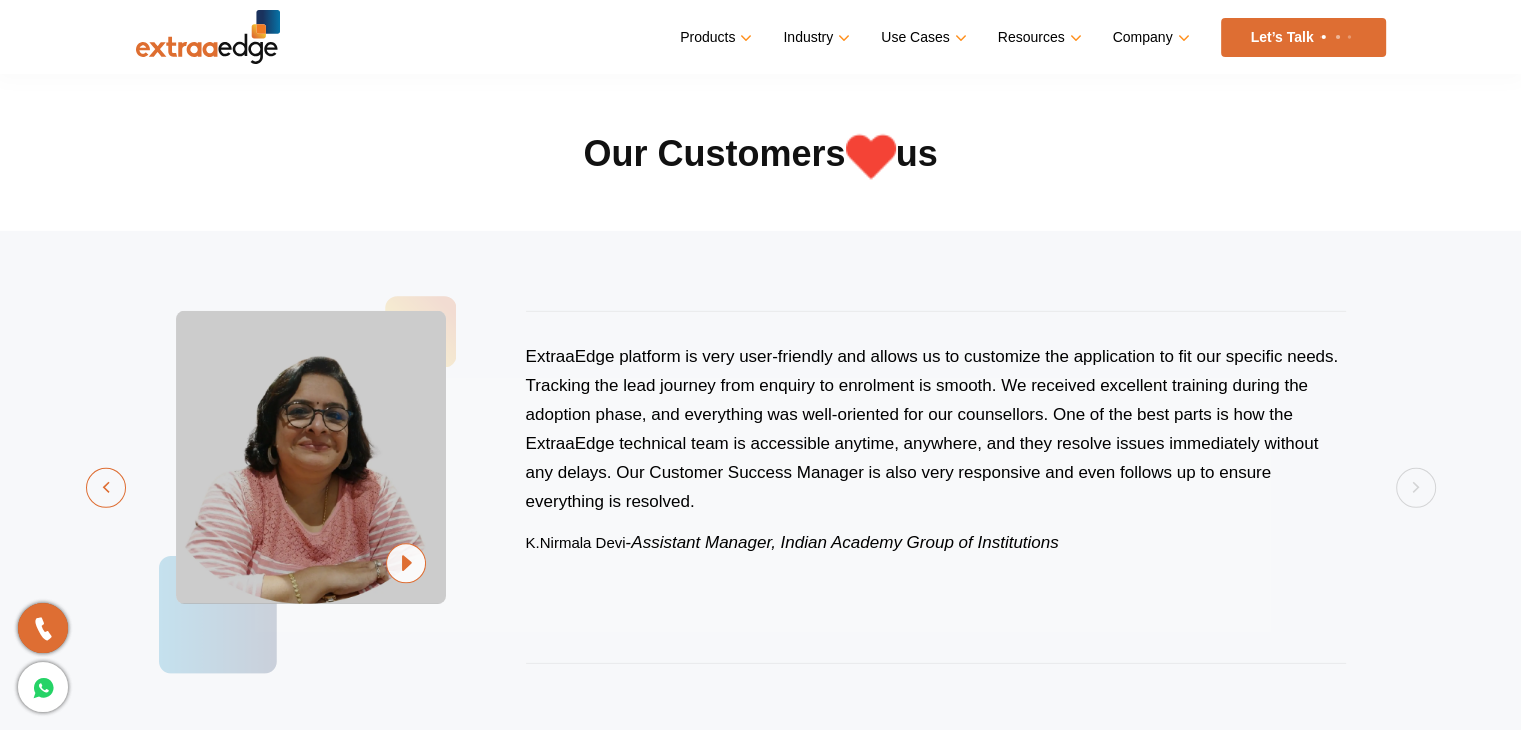 click on "Previous" at bounding box center (106, 488) 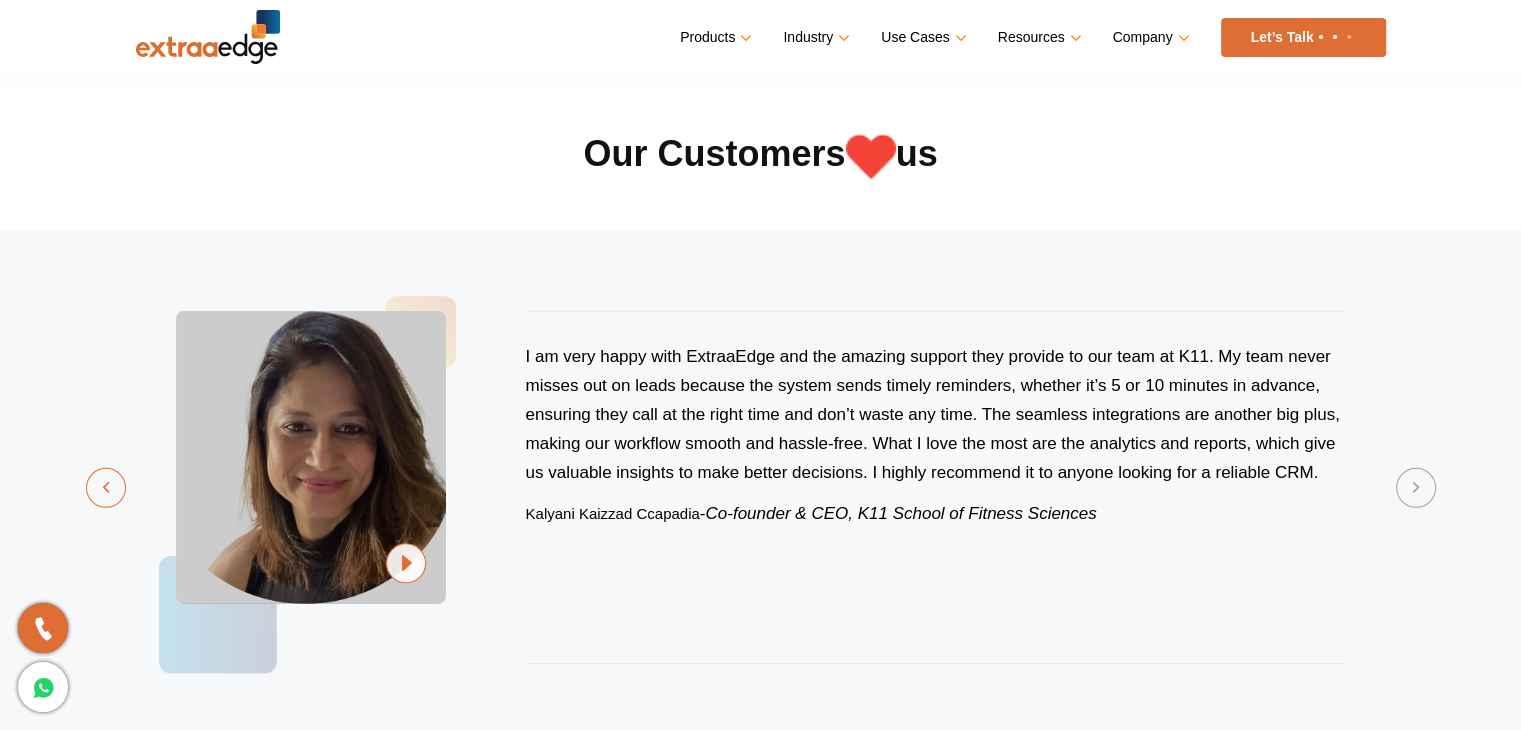 click on "Previous" at bounding box center (106, 488) 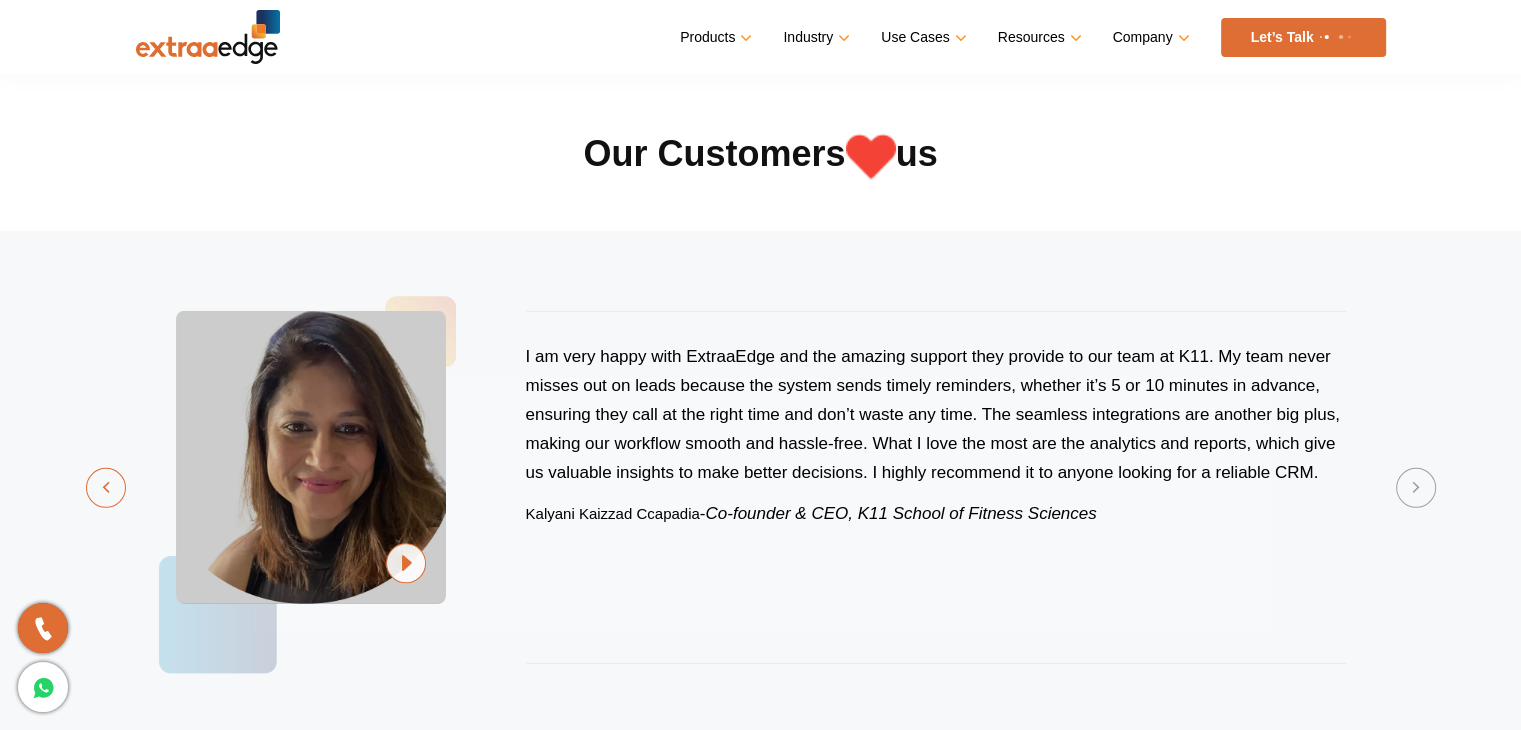 click on "Previous" at bounding box center (106, 488) 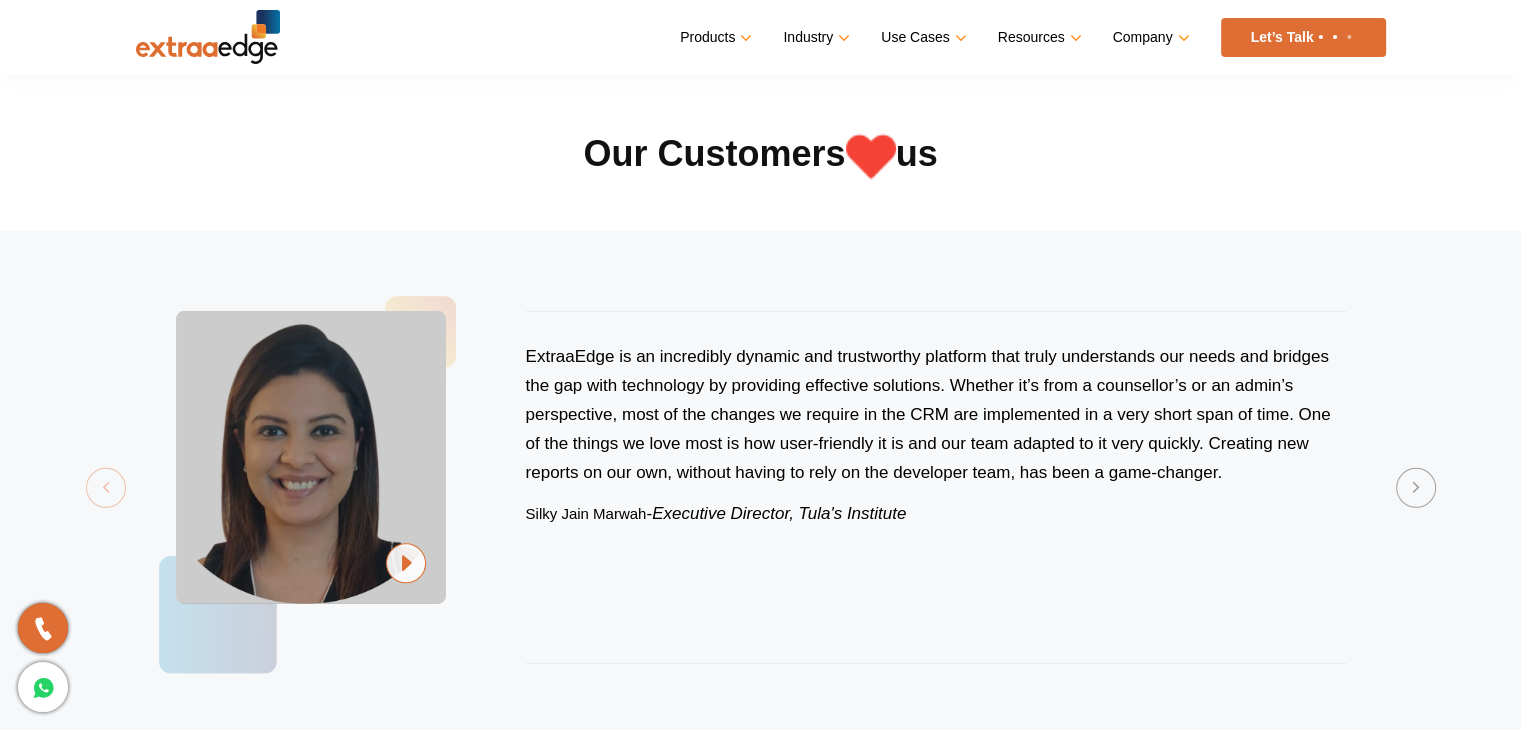 click on "Previous
ExtraaEdge is an incredibly dynamic and trustworthy platform that truly understands our needs and bridges the gap with technology by providing effective solutions. Whether it’s from a counsellor’s or an admin’s perspective, most of the changes we require in the CRM are implemented in a very short span of time. One of the things we love most is how user-friendly it is and our team adapted to it very quickly. Creating new reports on our own, without having to rely on the developer team, has been a game-changer.
Silky Jain Marwah  -  Executive Director, Tula's Institute
Kalyani Kaizzad Ccapadia  -  Co-founder & CEO, K11 School of Fitness Sciences" at bounding box center [760, 487] 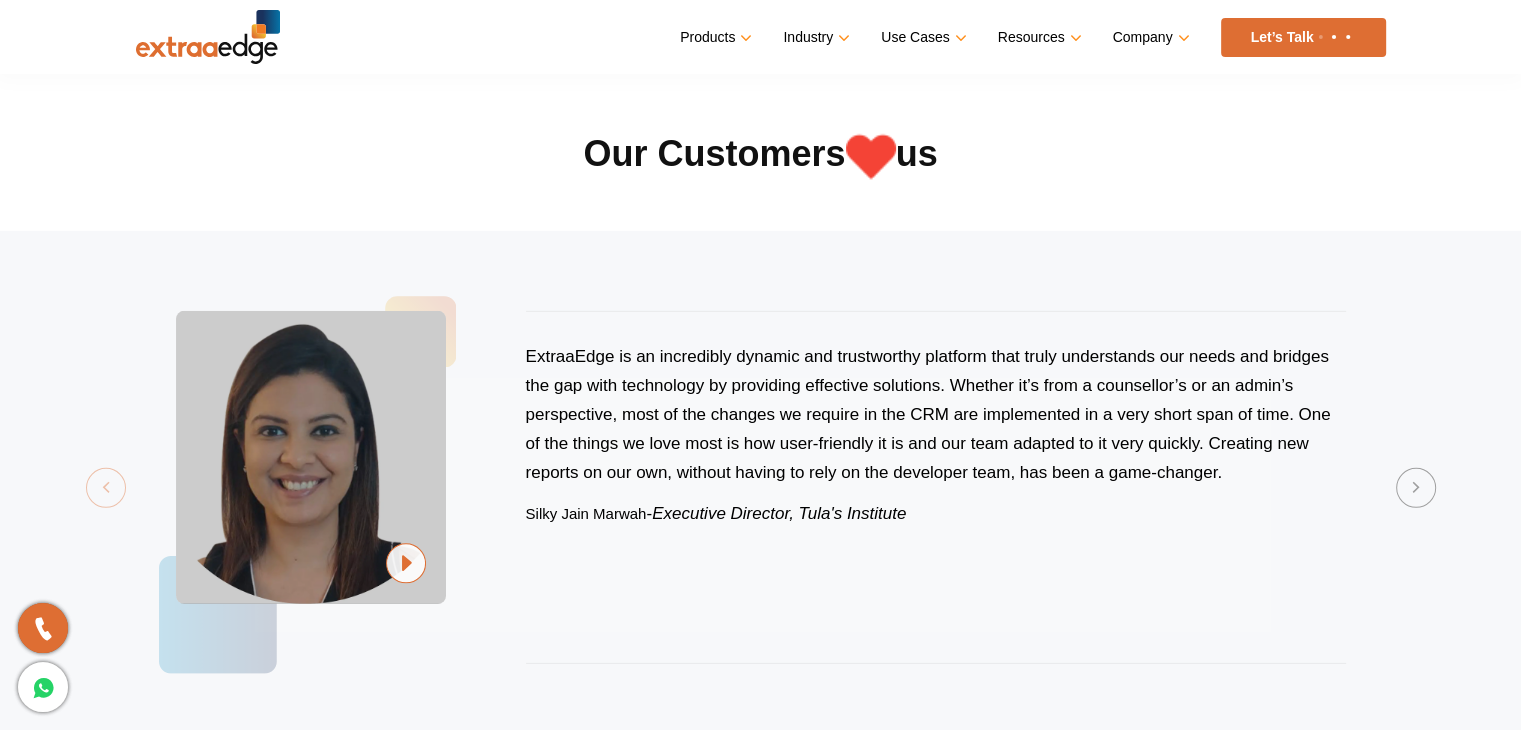 click on "Previous
ExtraaEdge is an incredibly dynamic and trustworthy platform that truly understands our needs and bridges the gap with technology by providing effective solutions. Whether it’s from a counsellor’s or an admin’s perspective, most of the changes we require in the CRM are implemented in a very short span of time. One of the things we love most is how user-friendly it is and our team adapted to it very quickly. Creating new reports on our own, without having to rely on the developer team, has been a game-changer.
Silky Jain Marwah  -  Executive Director, Tula's Institute
Kalyani Kaizzad Ccapadia  -  Co-founder & CEO, K11 School of Fitness Sciences" at bounding box center (760, 487) 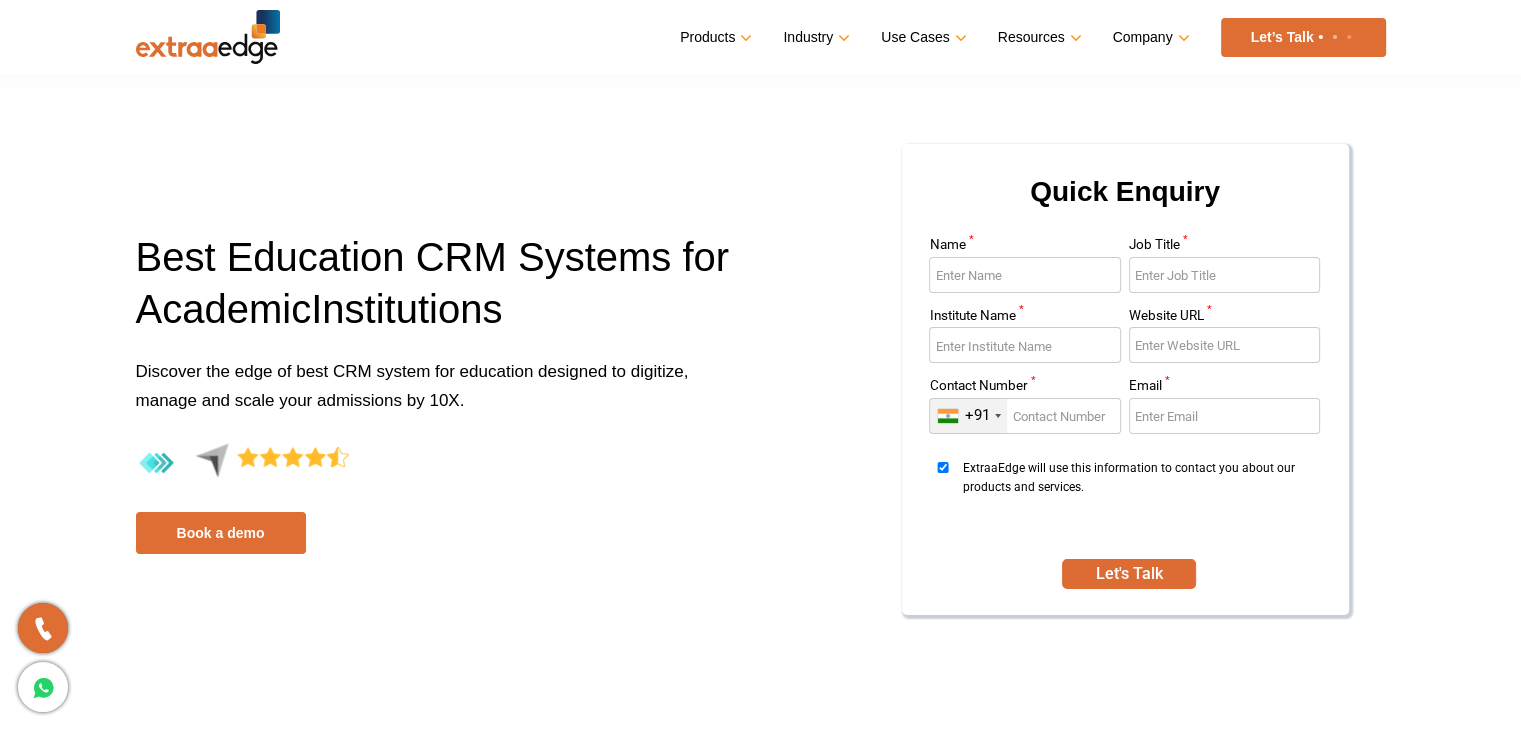 scroll, scrollTop: 0, scrollLeft: 0, axis: both 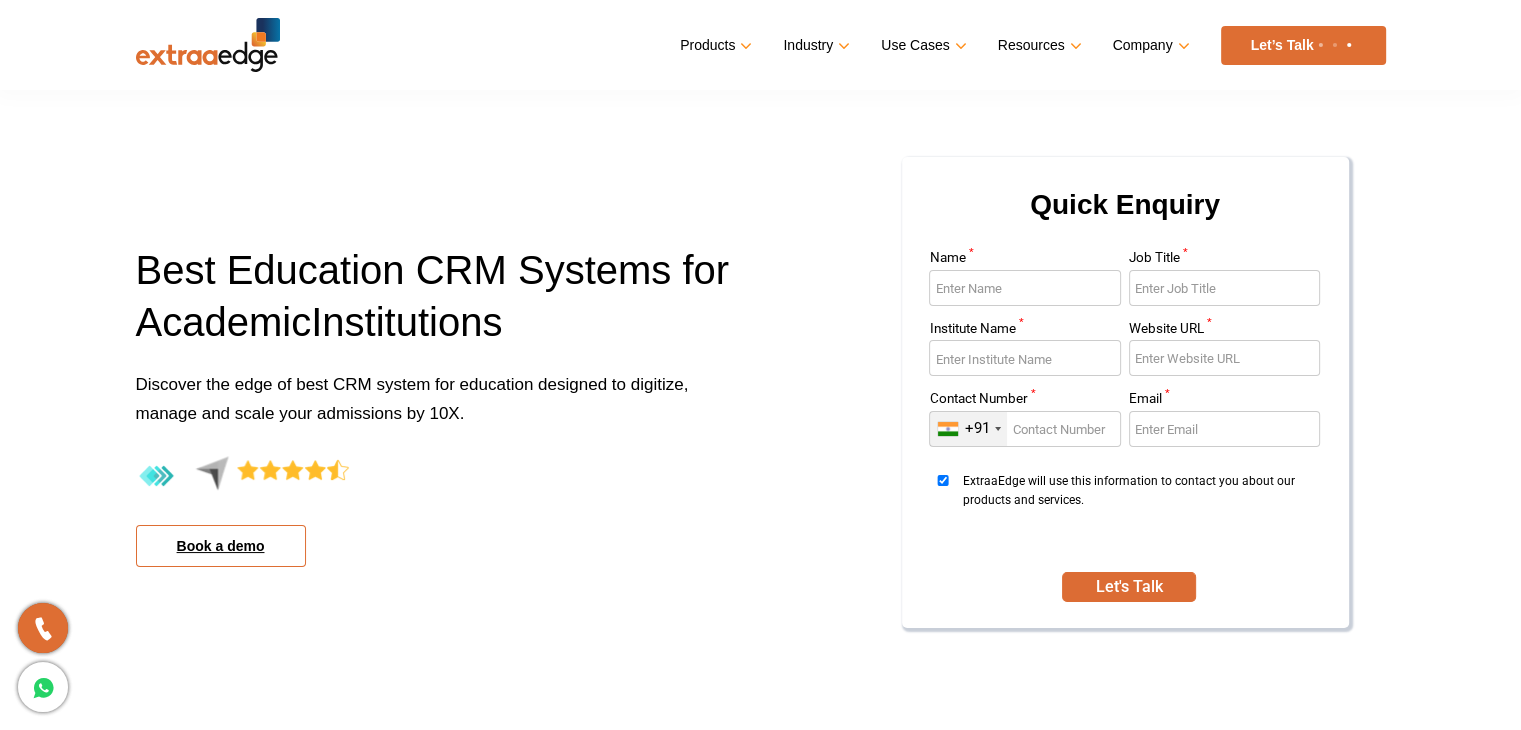 click on "Book a demo" at bounding box center [221, 546] 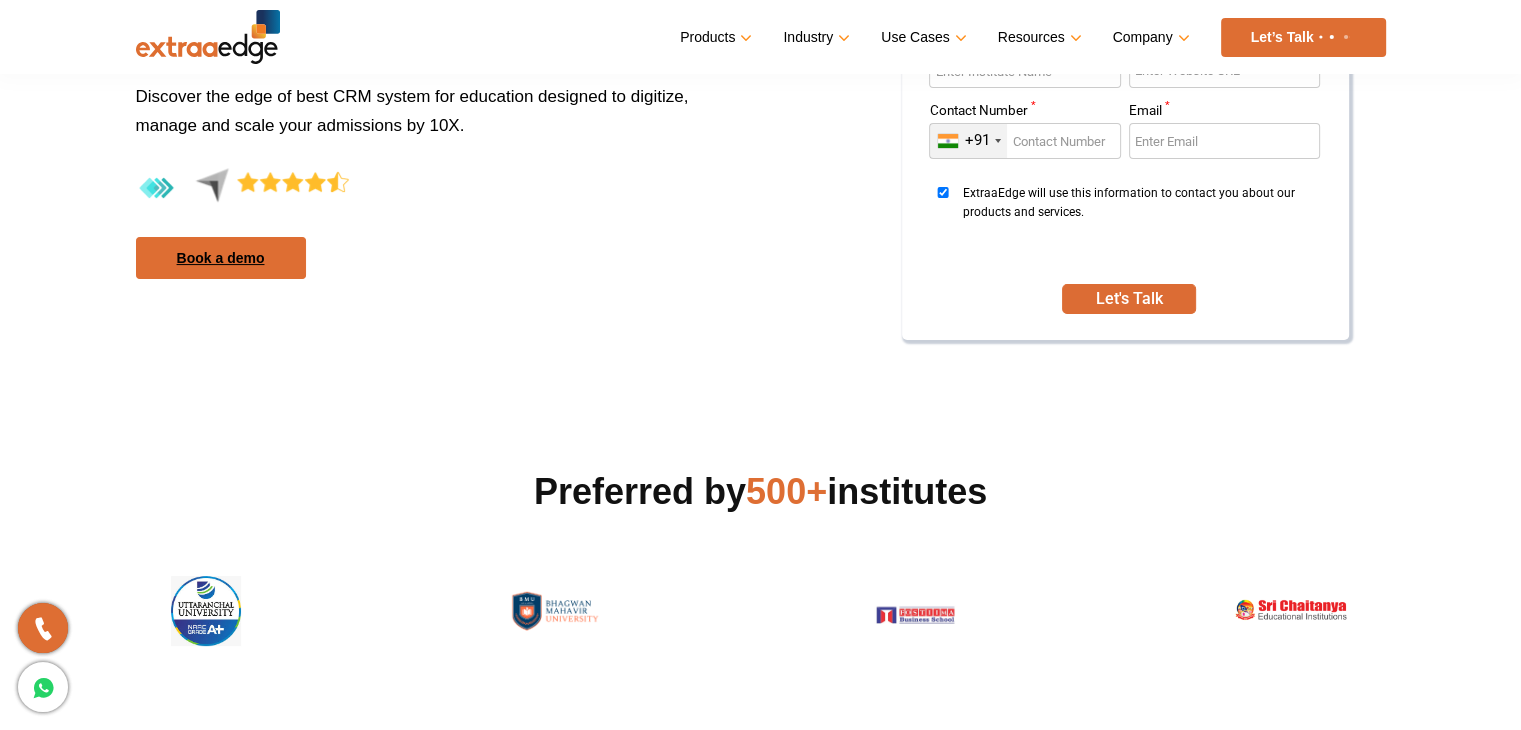 scroll, scrollTop: 0, scrollLeft: 0, axis: both 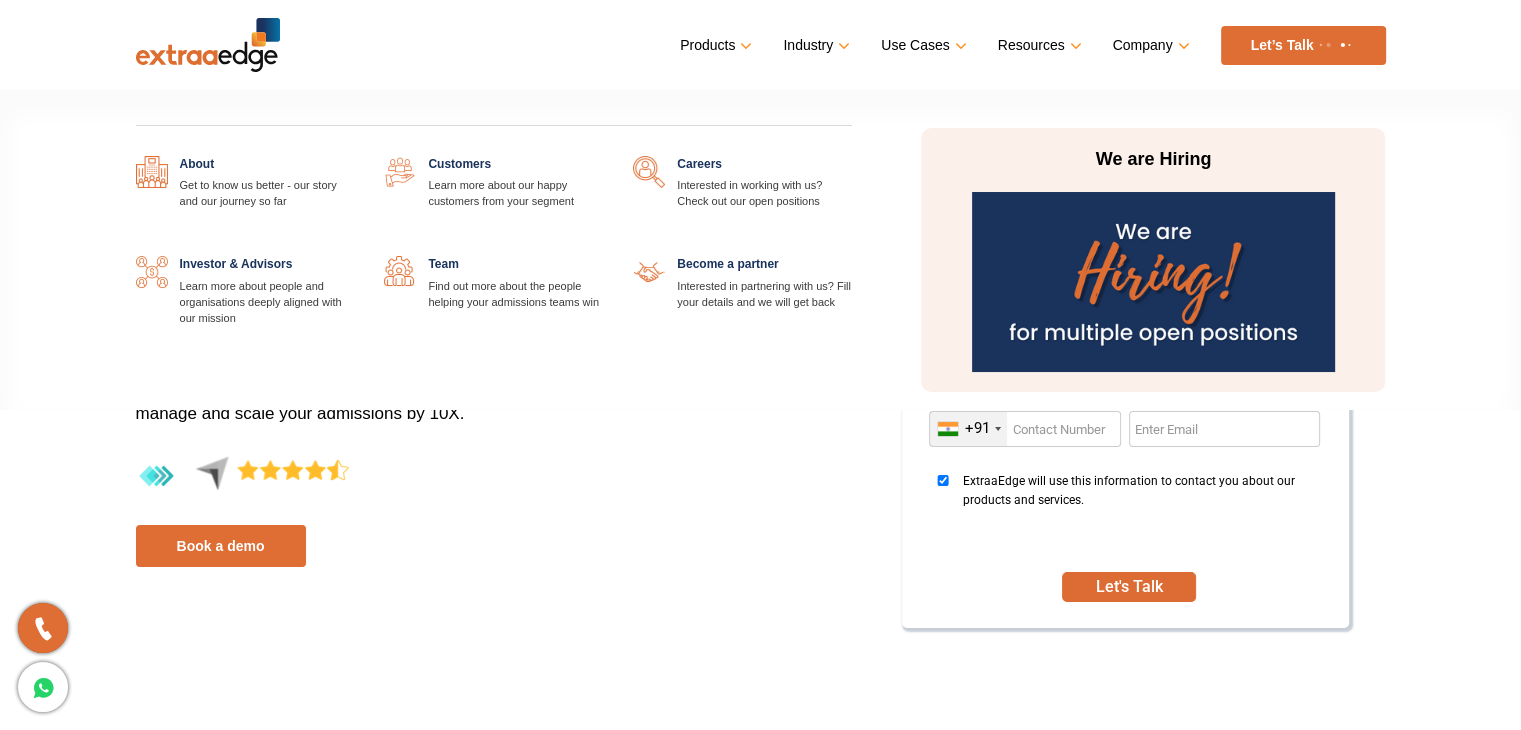 click on "Company" at bounding box center [1149, 45] 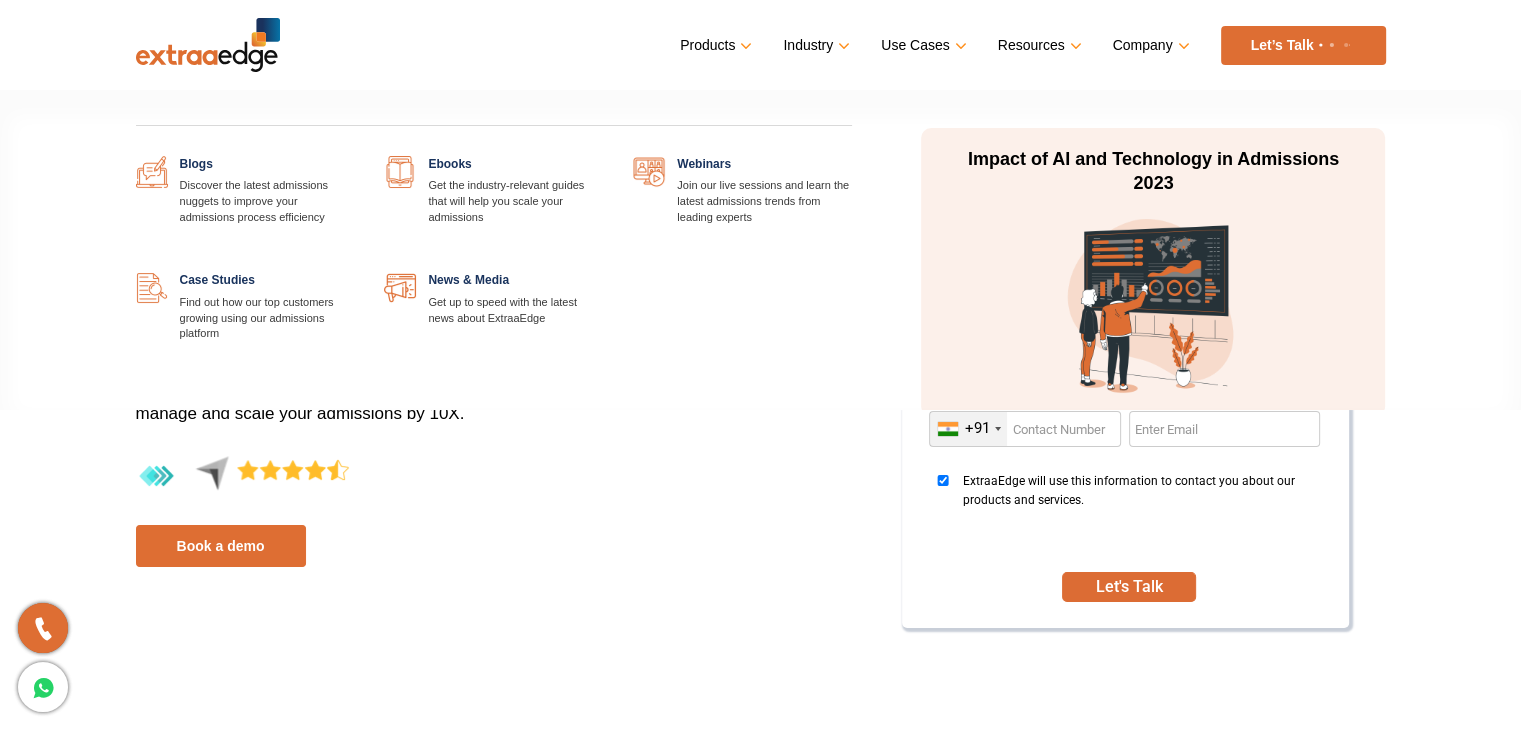 click on "Resources" at bounding box center [1038, 45] 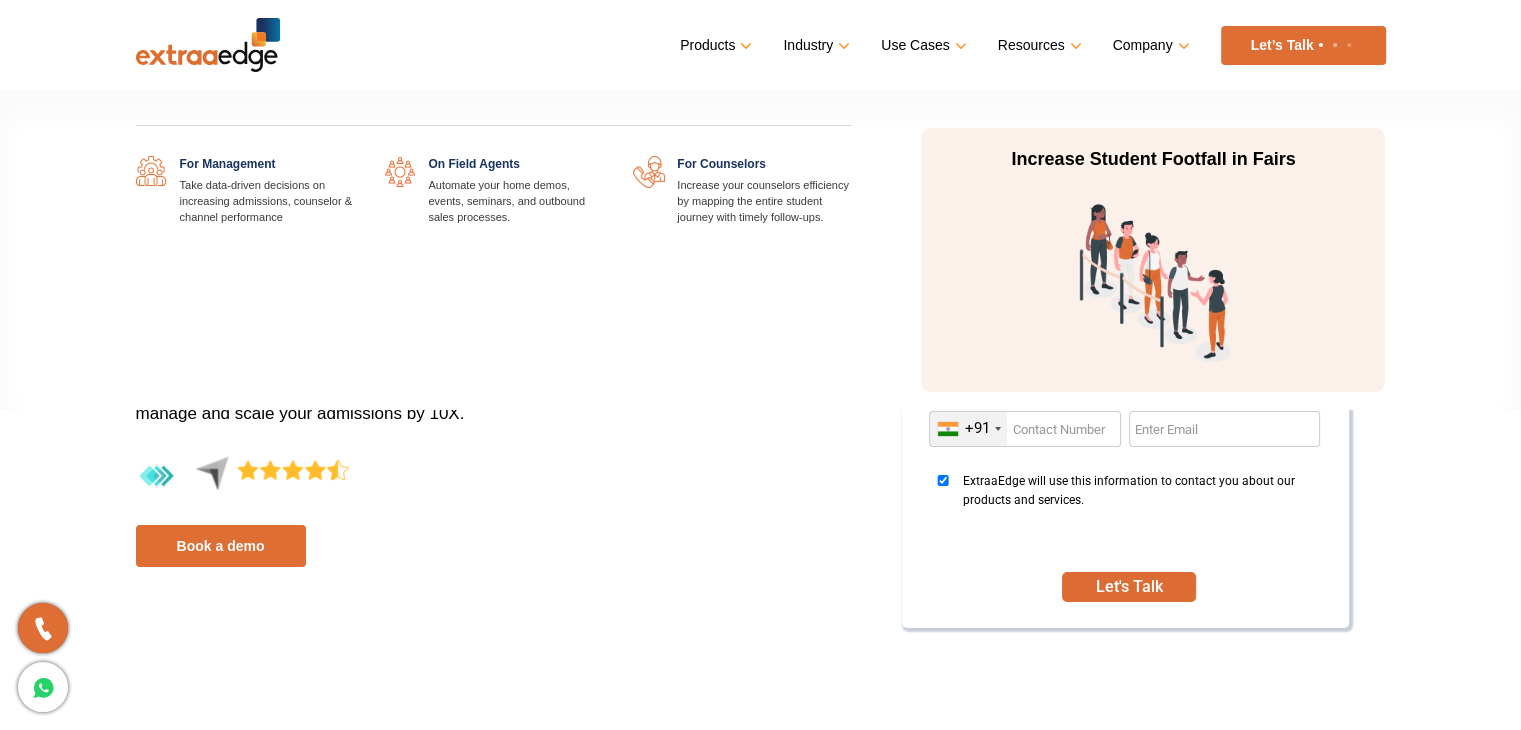 click on "Use Cases" at bounding box center [921, 45] 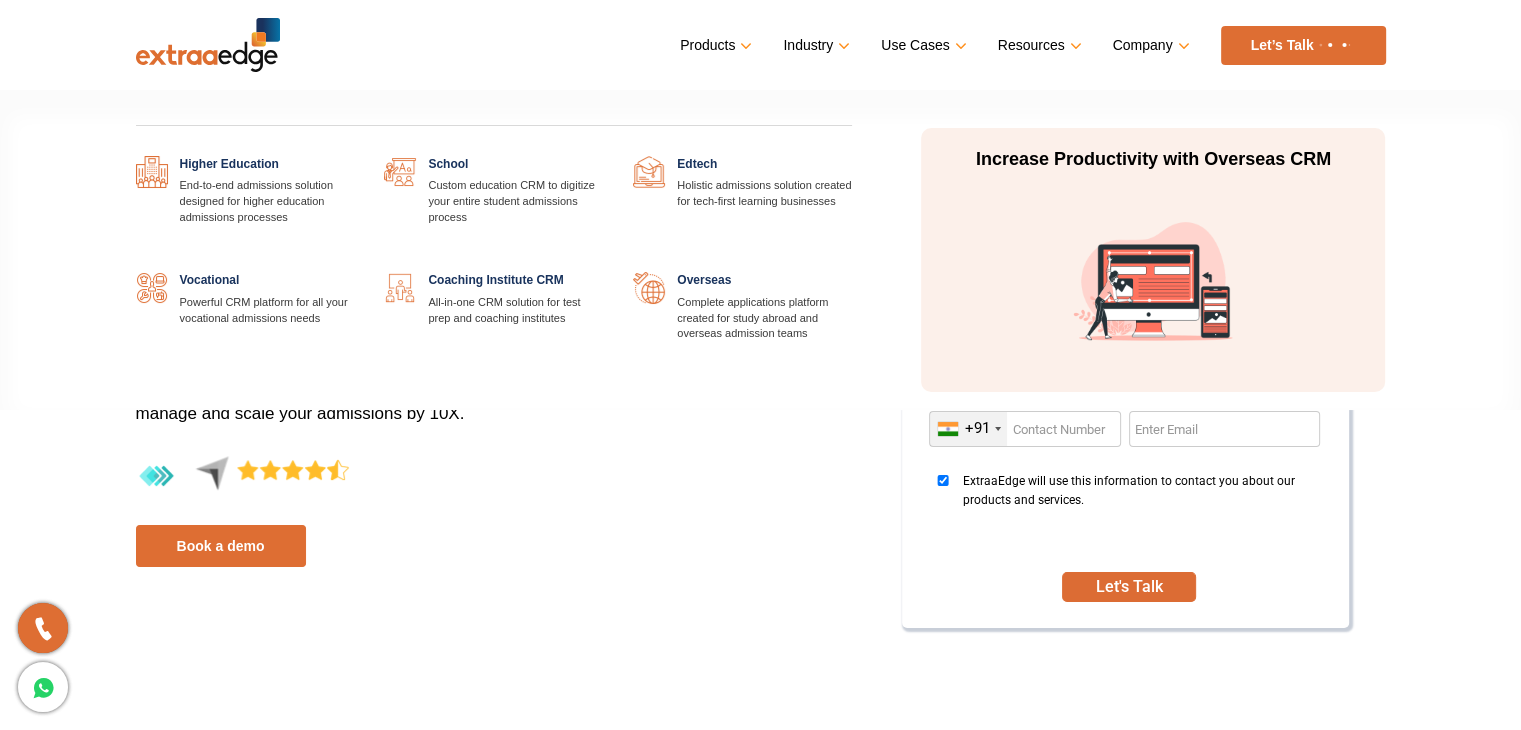 click on "Industry" at bounding box center (814, 45) 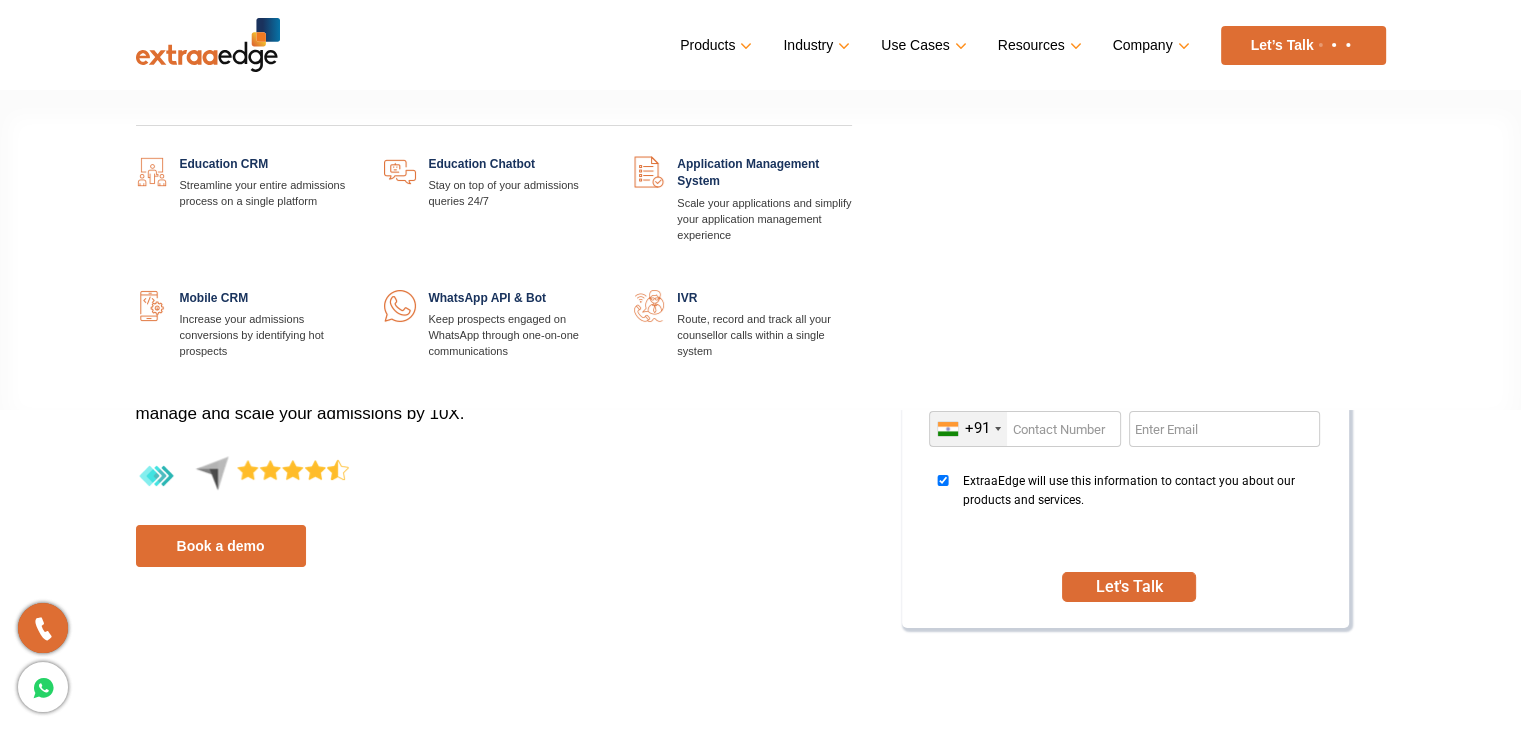 click on "Products" at bounding box center [714, 45] 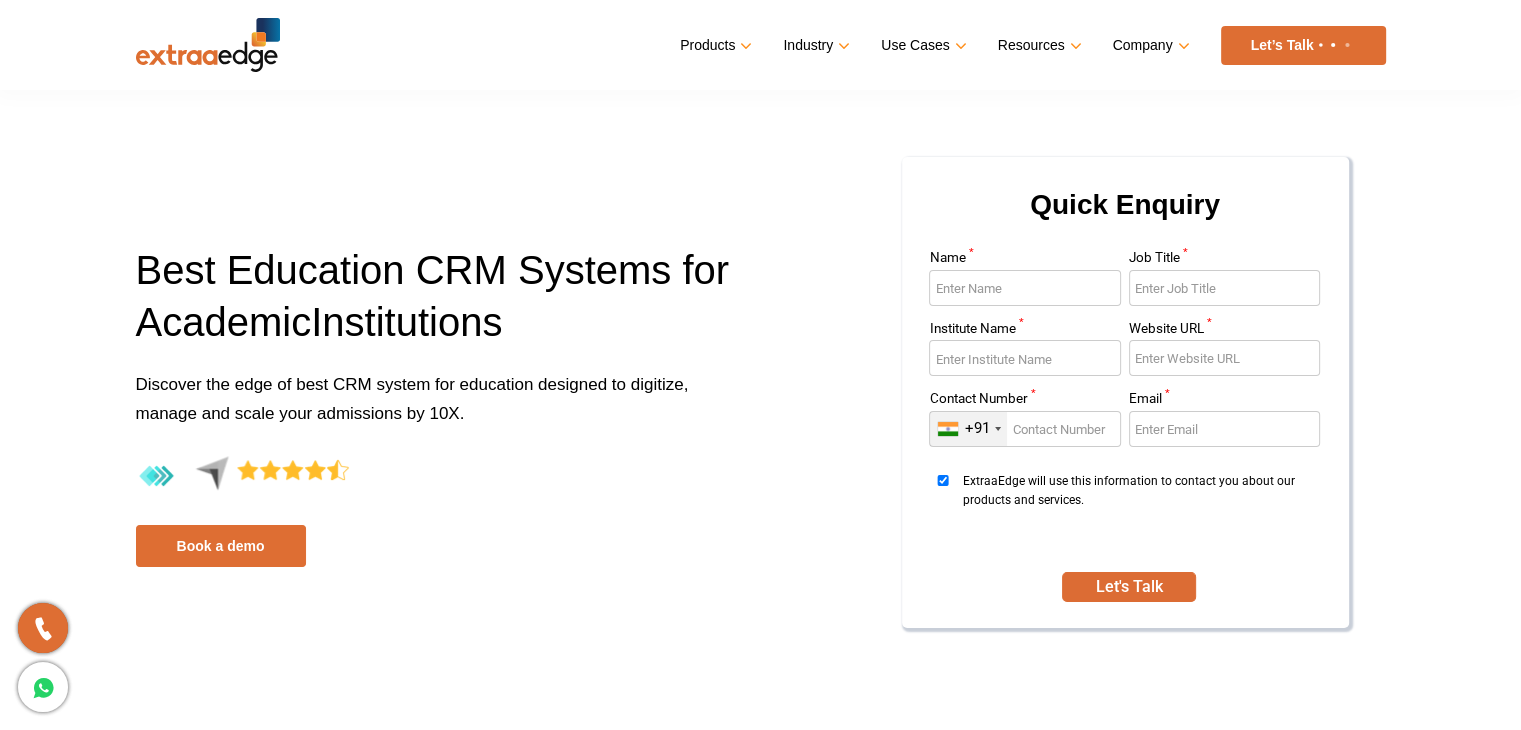 click on "Quick Enquiry Name   * Job Title   * Institute Name   * Website URL   * Contact Number   * +91 India (भारत) +91 Afghanistan (‫افغانستان‬‎) +93 Albania (Shqipëri) +355 Algeria (‫الجزائر‬‎) +213 American Samoa +1 Andorra +376 Angola +244 Anguilla +1 Antigua and Barbuda +1 Argentina +54 Armenia (Հայաստան) +374 Aruba +297 Australia +61 Austria (Österreich) +43 Azerbaijan (Azərbaycan) +994 Bahamas +1 Bahrain (‫البحرين‬‎) +973 Bangladesh (বাংলাদেশ) +880 Barbados +1 Belarus (Беларусь) +375 Belgium (België) +32 Belize +501 Benin (Bénin) +229 Bermuda +1 Bhutan (འབྲུག) +975 Bolivia +591 Bosnia and Herzegovina (Босна и Херцеговина) +387 Botswana +267 Brazil (Brasil) +55 British Indian Ocean Territory +246 British Virgin Islands +1 Brunei +673 Bulgaria (България) +359 Burkina Faso +226 Burundi (Uburundi) +257 Cambodia (កម្ពុជា) +855 Cameroon (Cameroun) +237 Canada +1 +238 +599" at bounding box center [1081, 405] 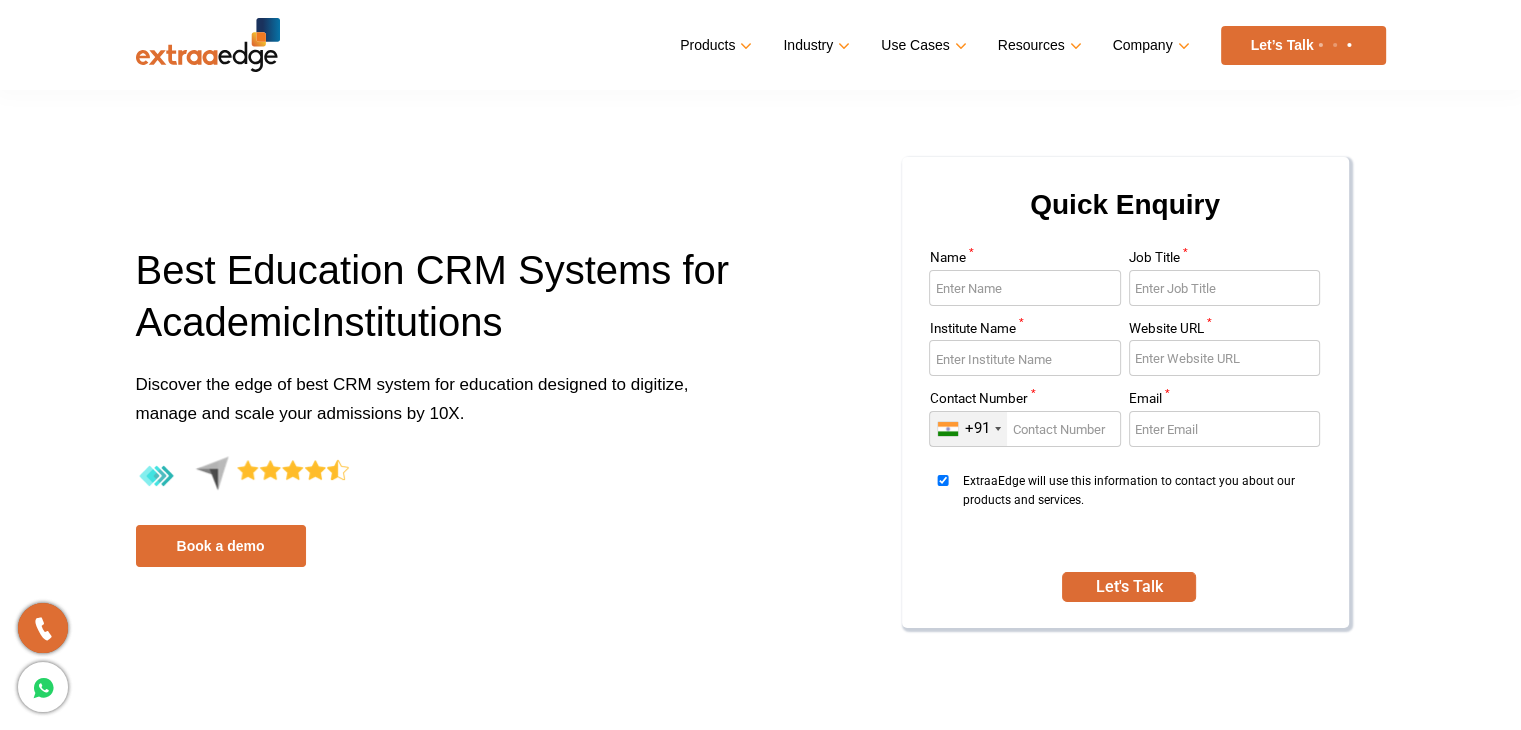 click on "Name   *" at bounding box center (1025, 288) 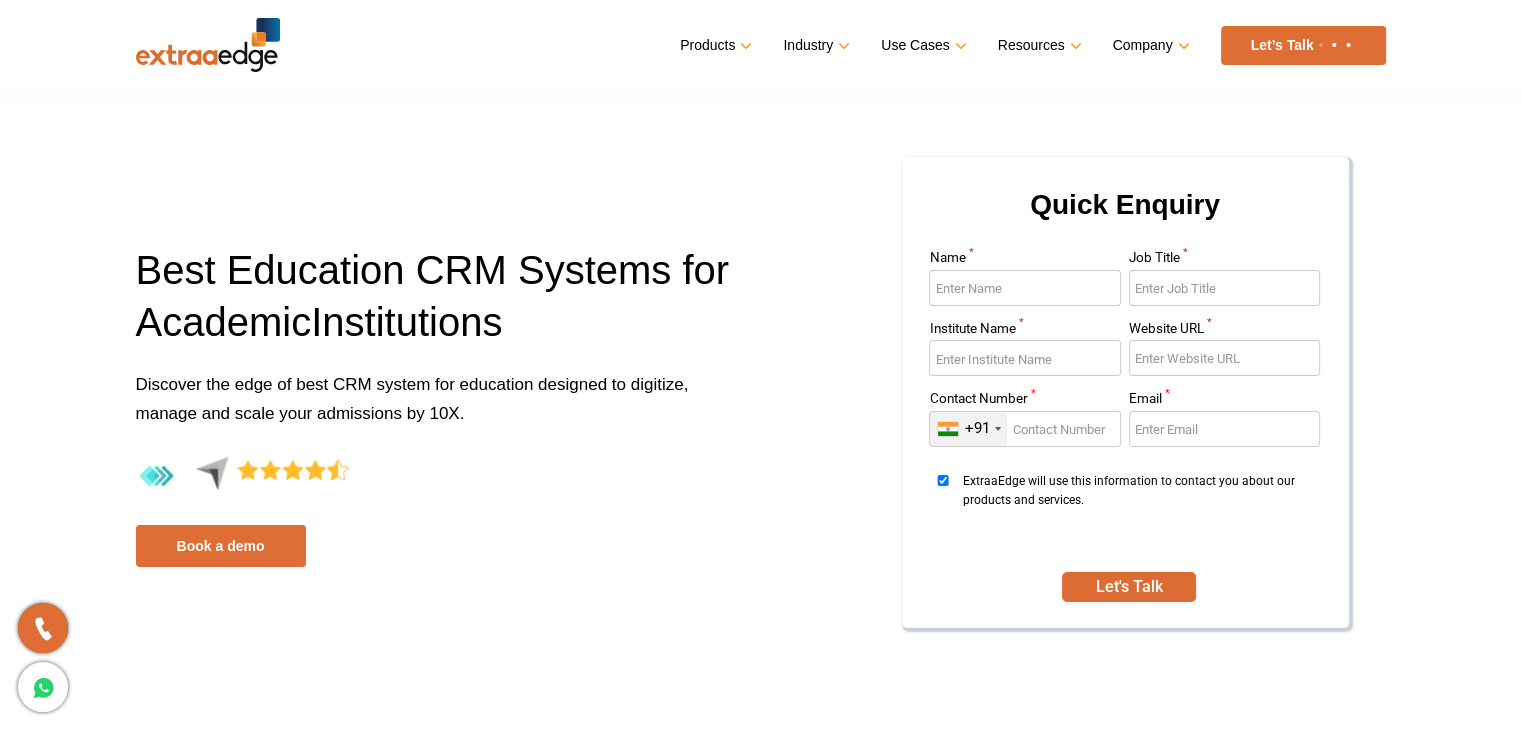 click on "Institute Name   *" at bounding box center (1025, 358) 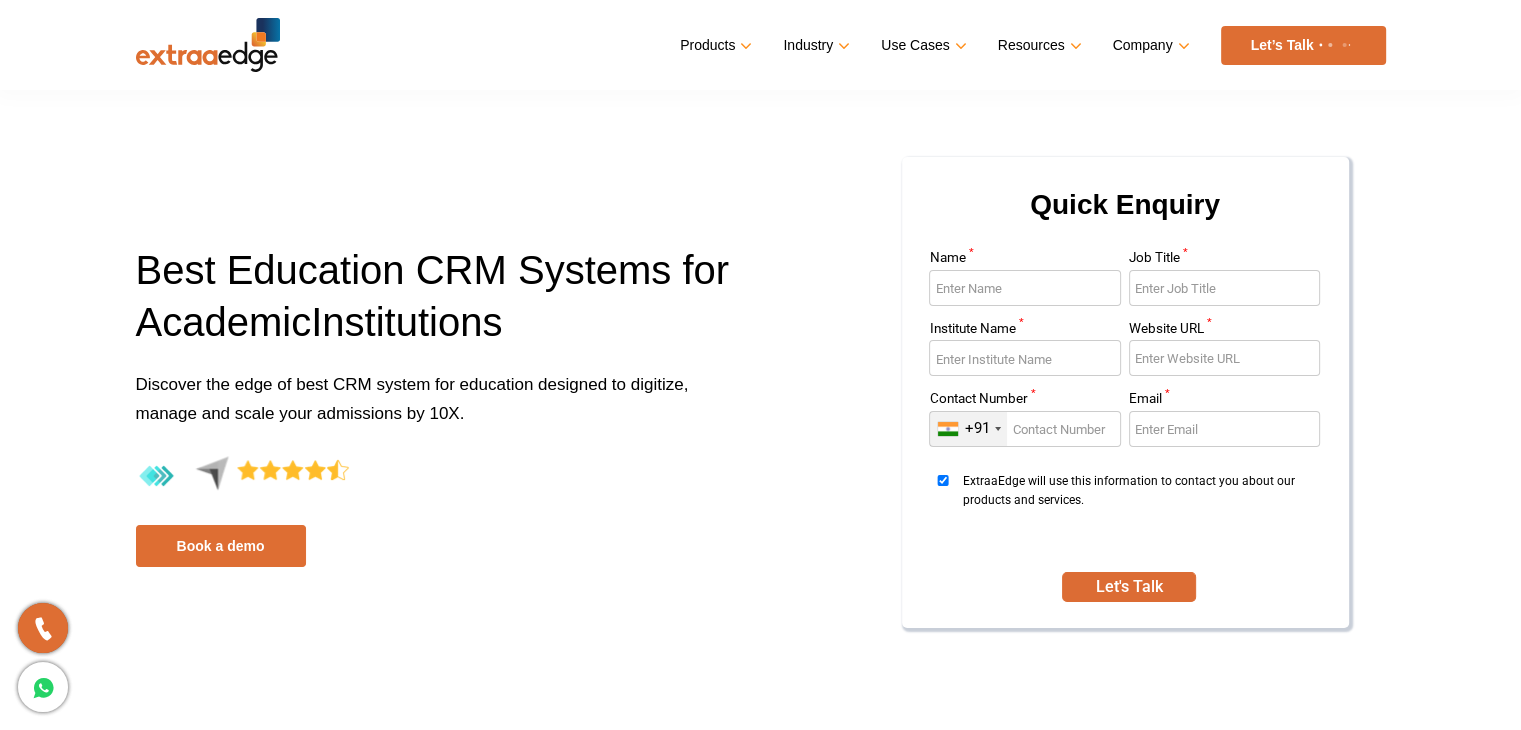 click on "Job Title   *" at bounding box center (1225, 288) 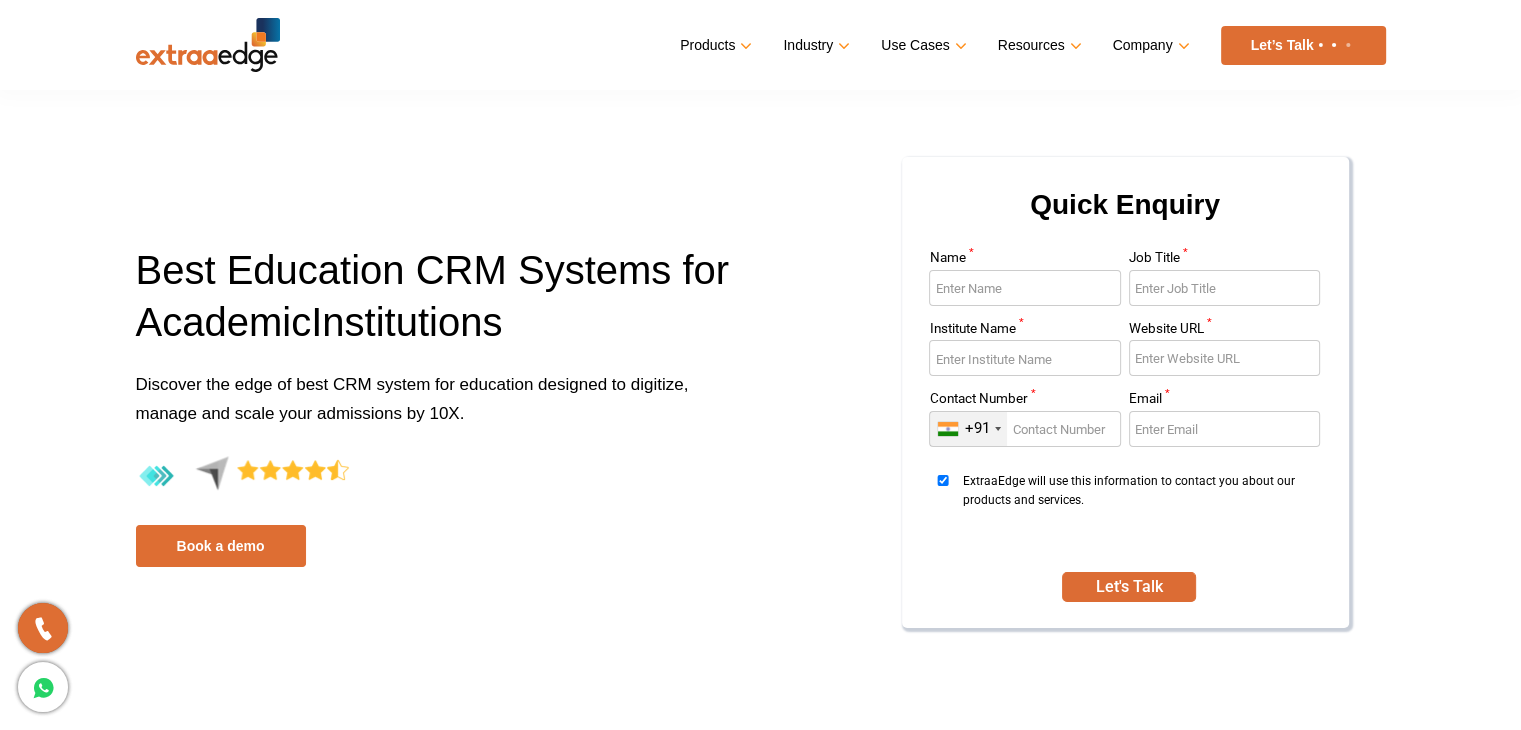 click on "Website URL   *" at bounding box center [1225, 358] 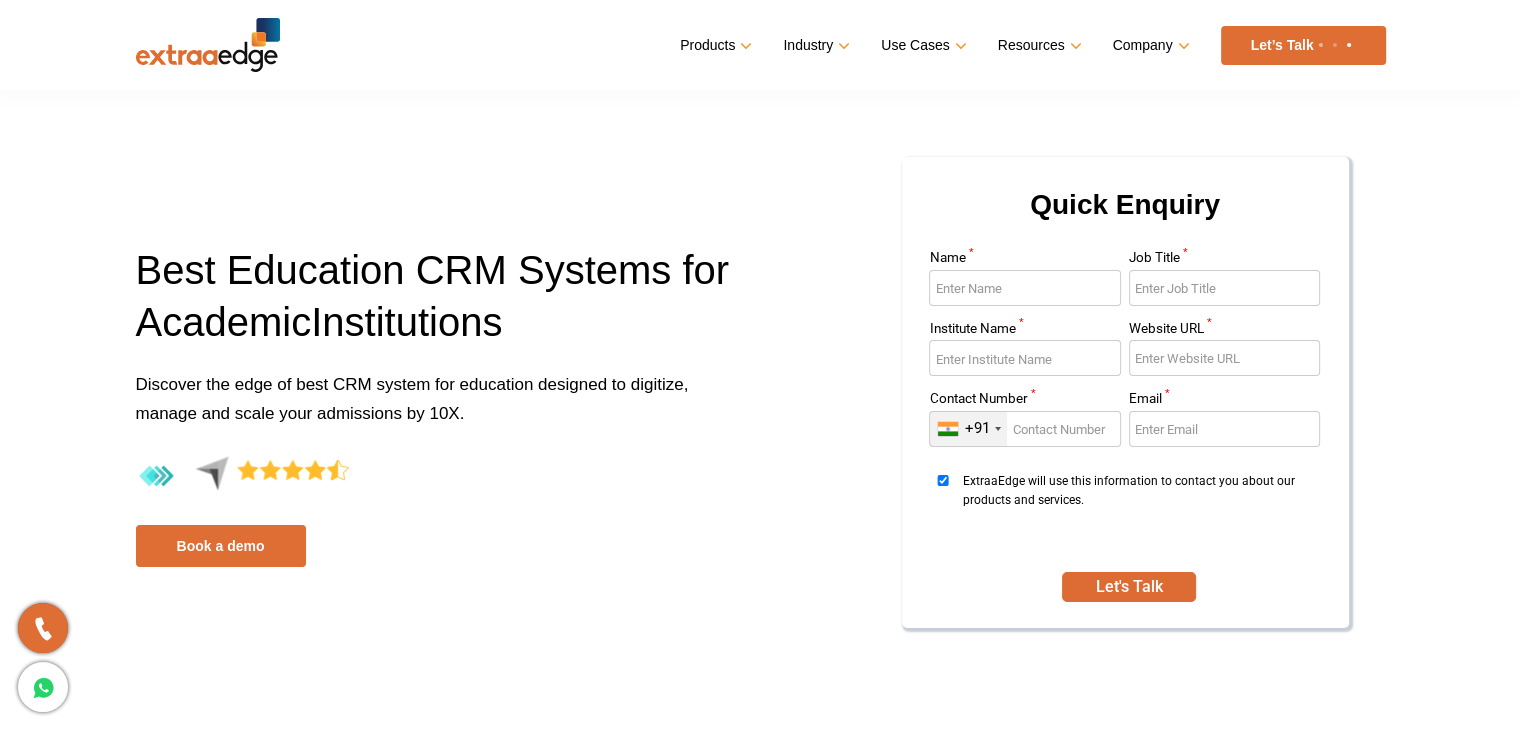click on "Institute Name   *" at bounding box center [1025, 358] 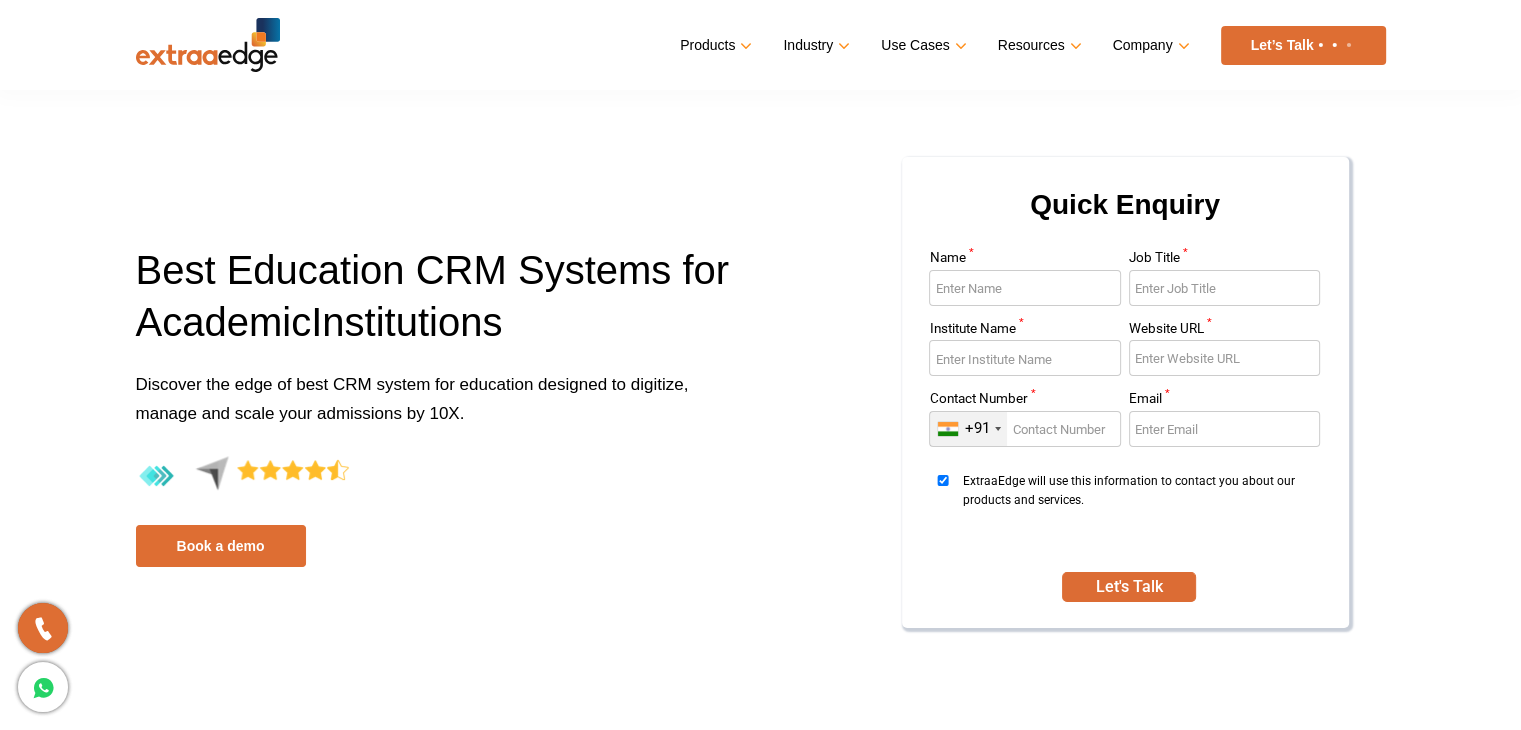 click on "Name   *" at bounding box center (1025, 288) 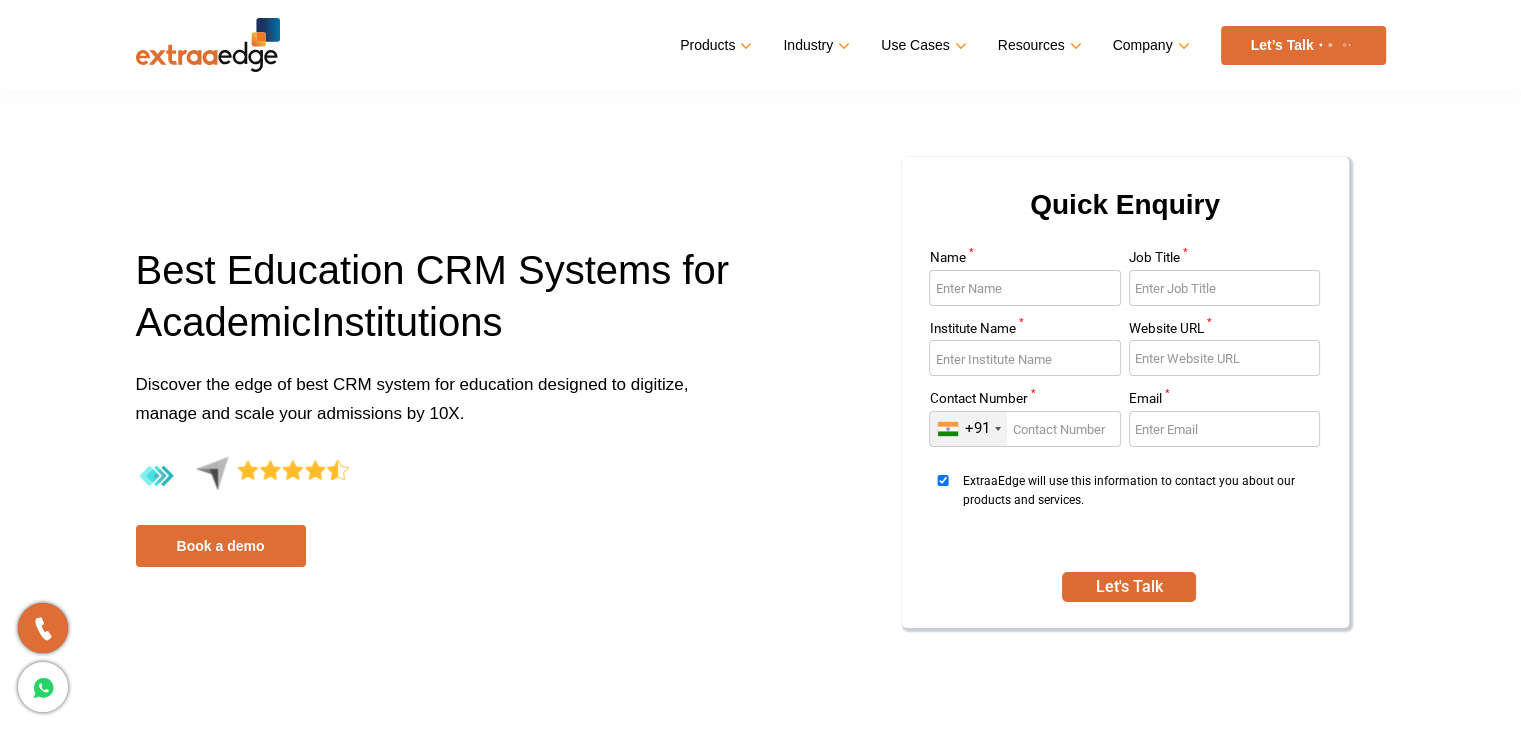 click on "Job Title   *" at bounding box center (1225, 288) 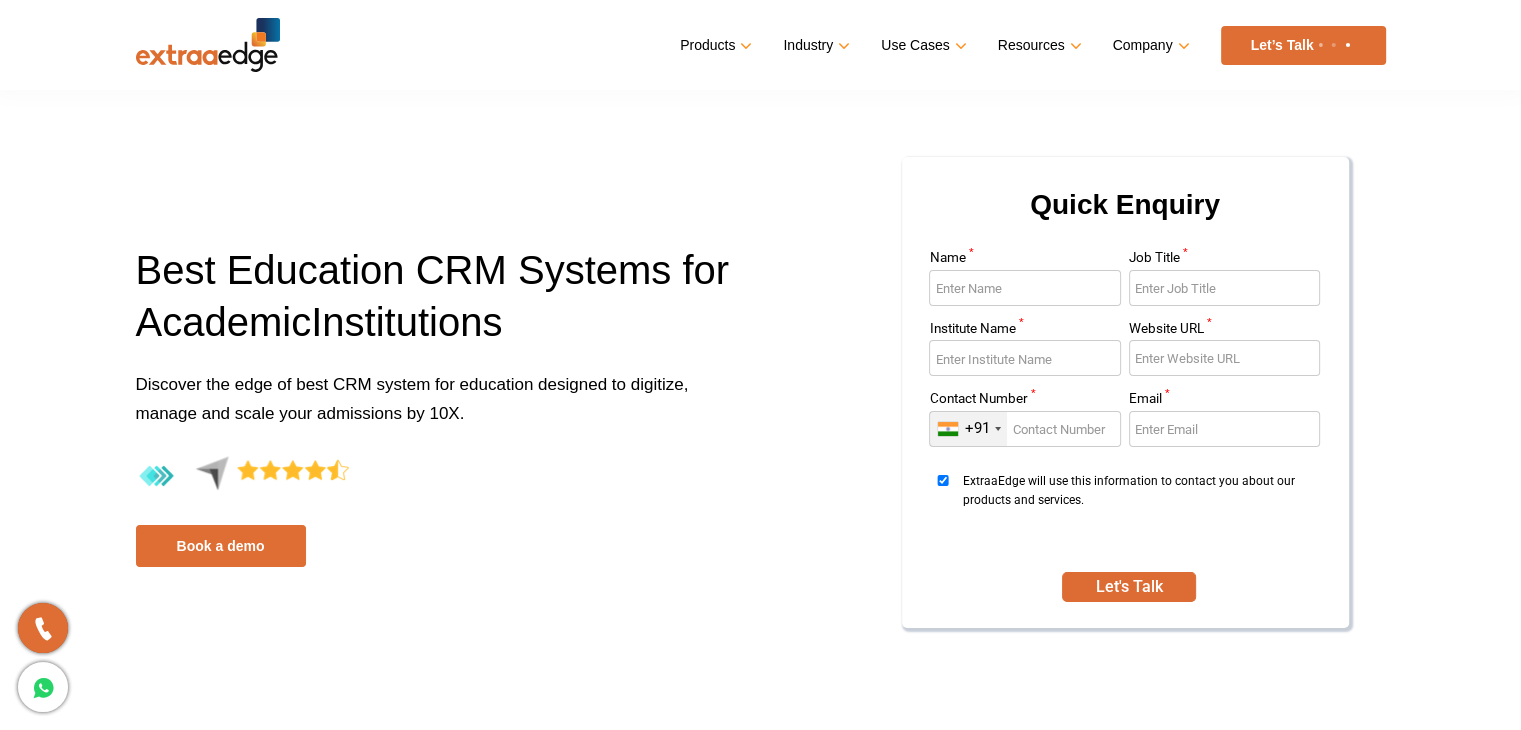 drag, startPoint x: 1145, startPoint y: 363, endPoint x: 1100, endPoint y: 351, distance: 46.572525 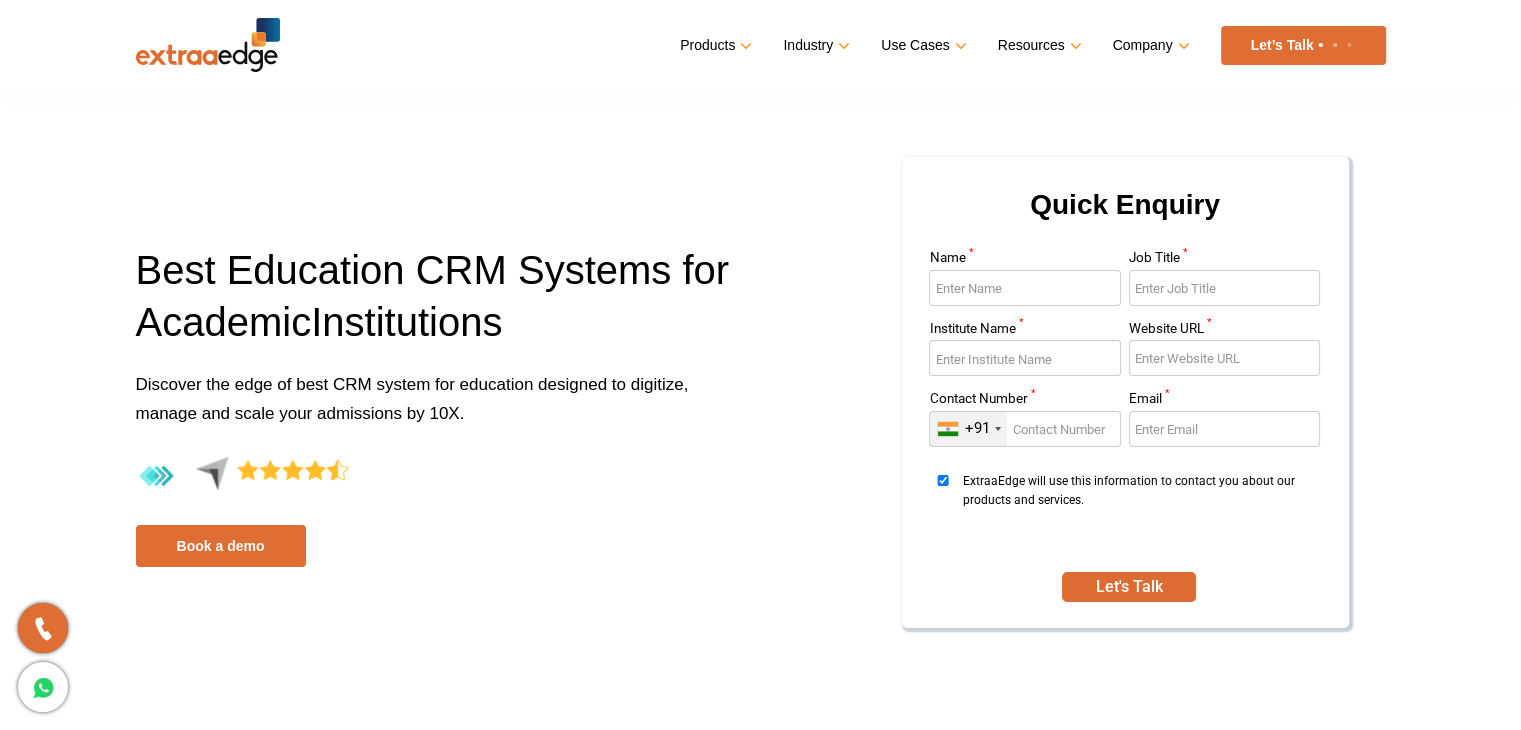 click on "Website URL   *" at bounding box center (1225, 358) 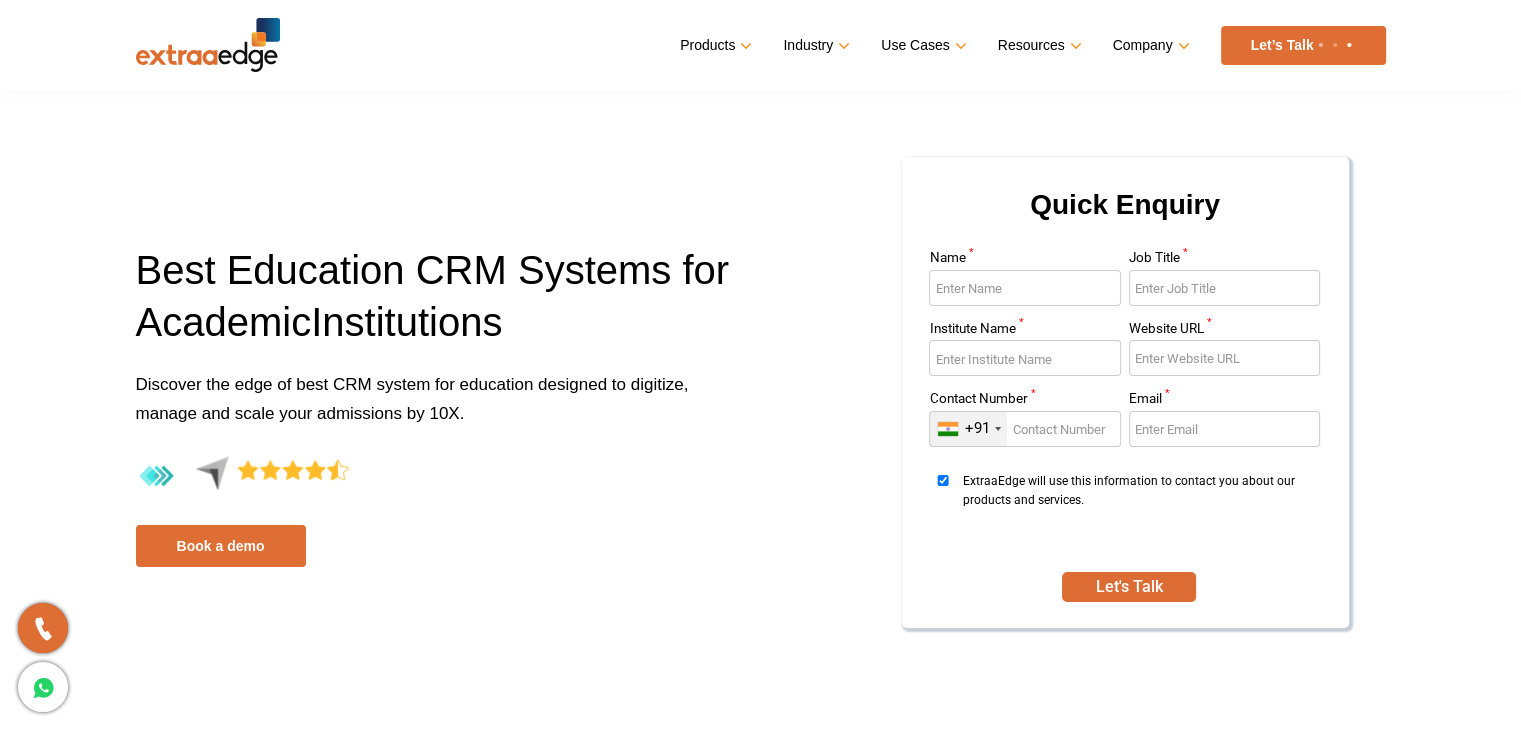 drag, startPoint x: 1100, startPoint y: 351, endPoint x: 1100, endPoint y: 326, distance: 25 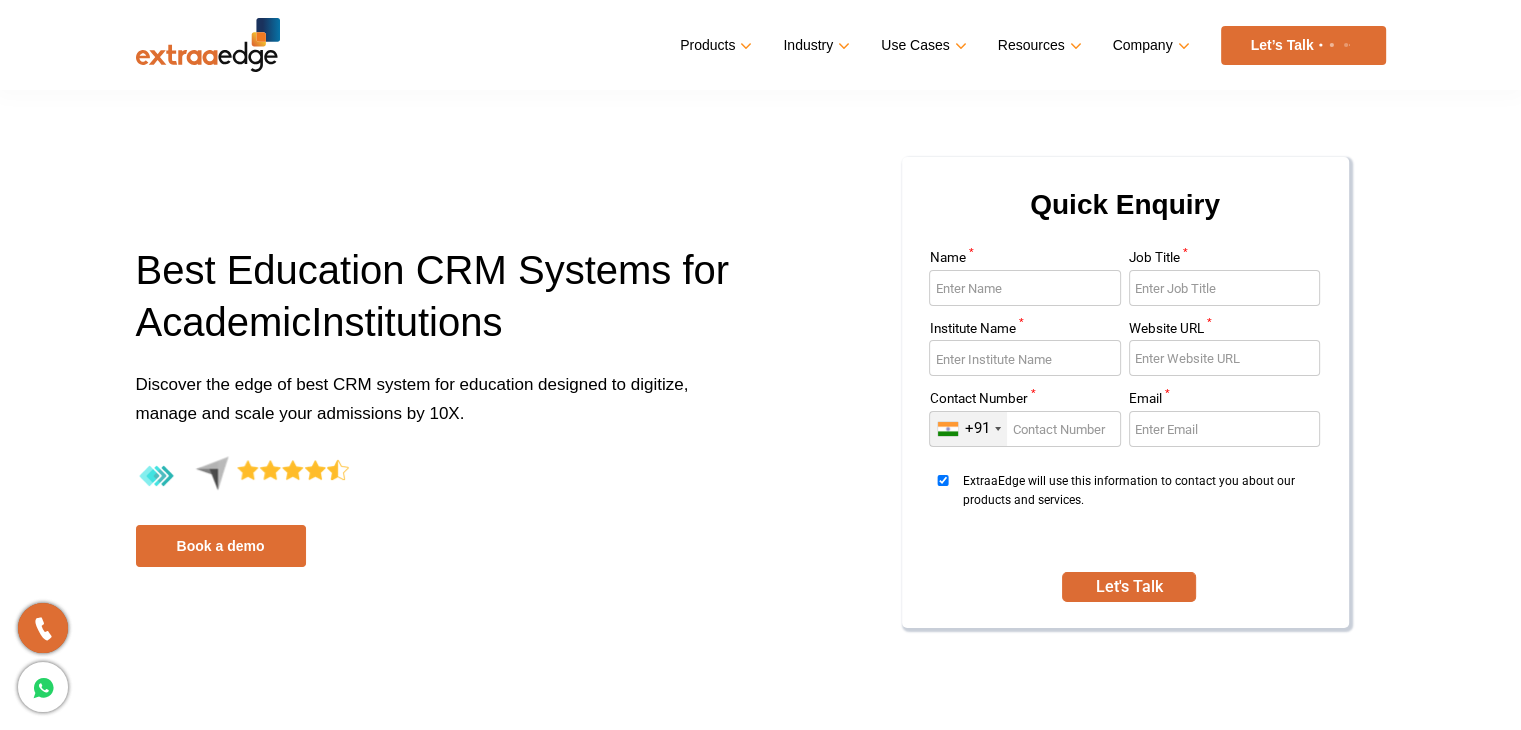 click on "Institute Name   *" at bounding box center [1025, 358] 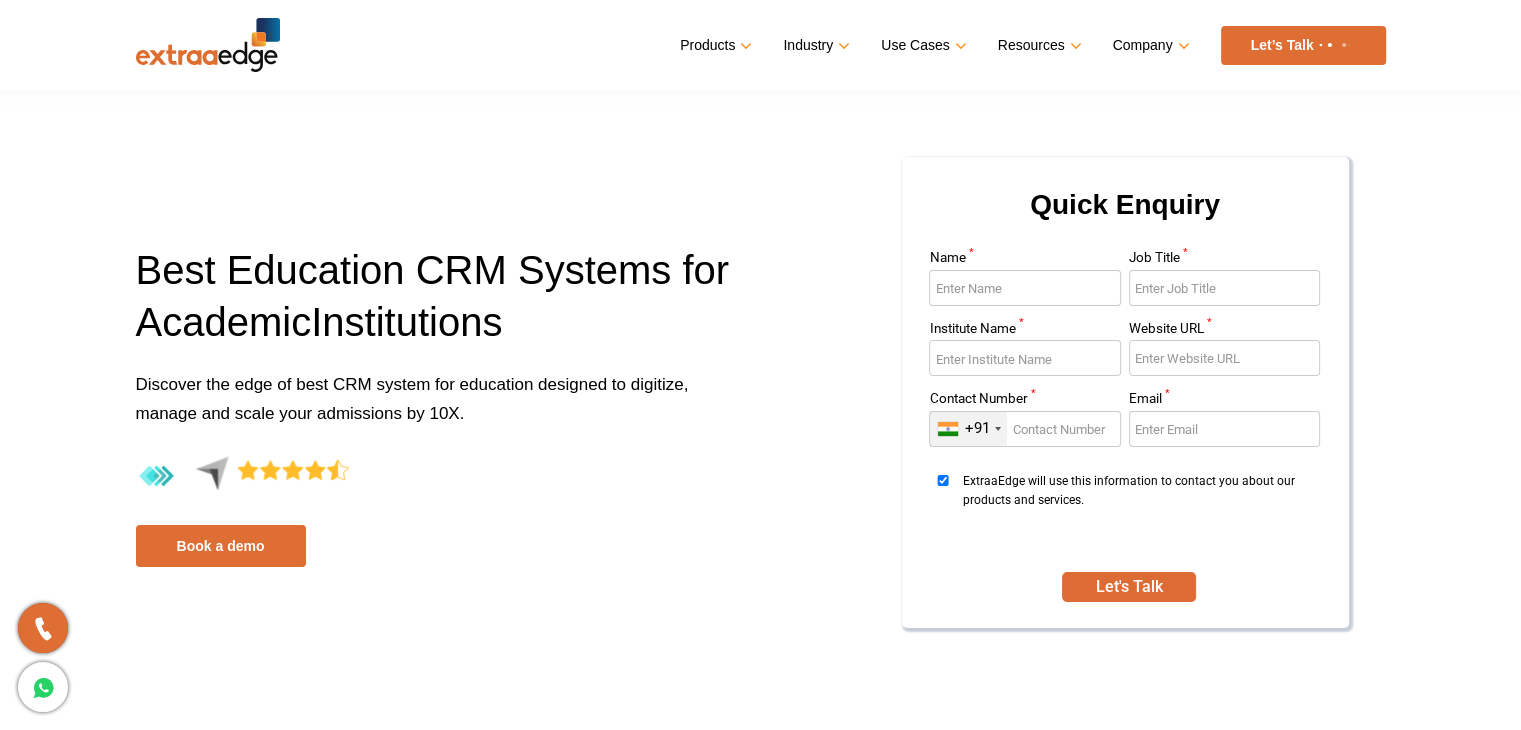 drag, startPoint x: 1100, startPoint y: 287, endPoint x: 1126, endPoint y: 286, distance: 26.019224 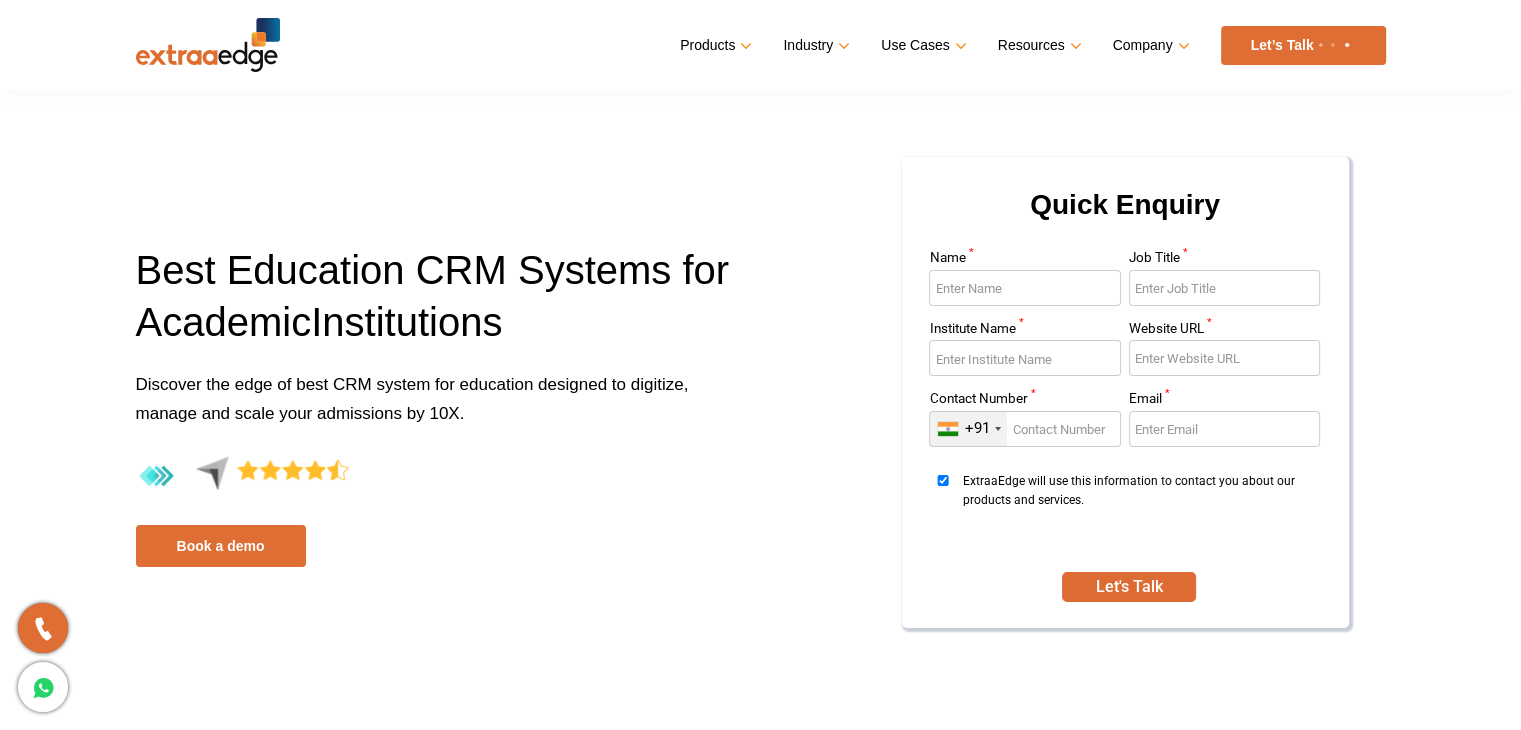 click on "Name   *" at bounding box center (1025, 288) 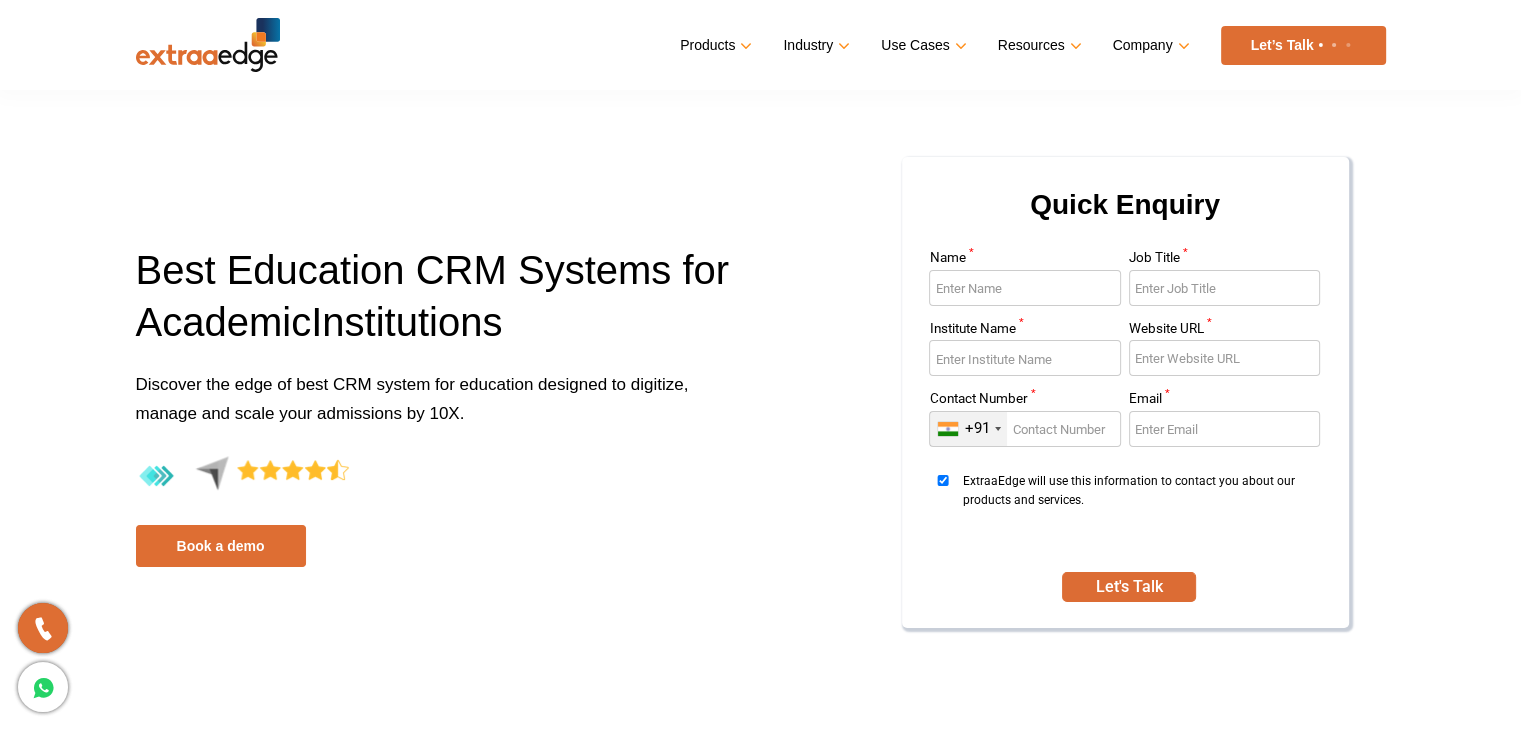 click on "Job Title   *" at bounding box center [1225, 288] 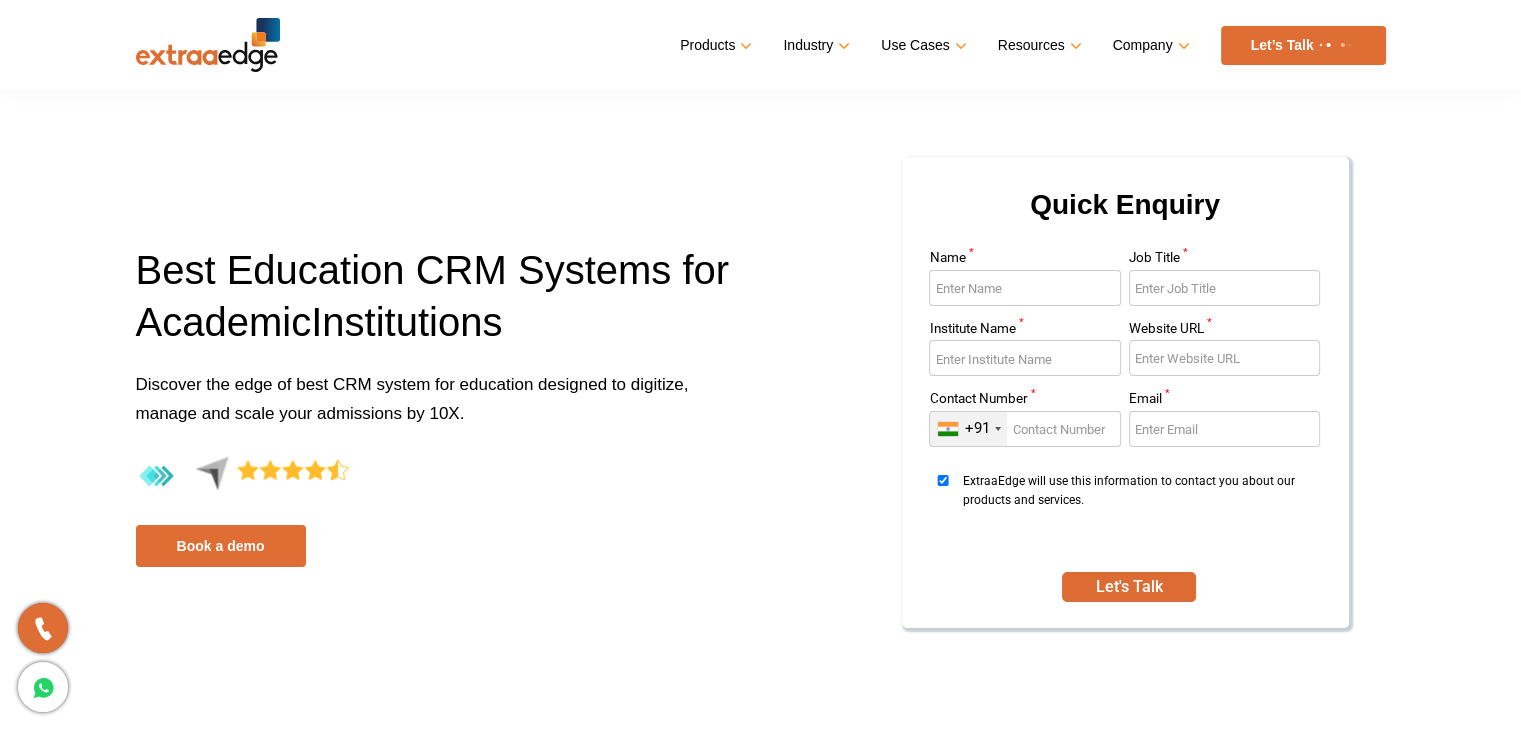 click on "Name   *" at bounding box center [1025, 288] 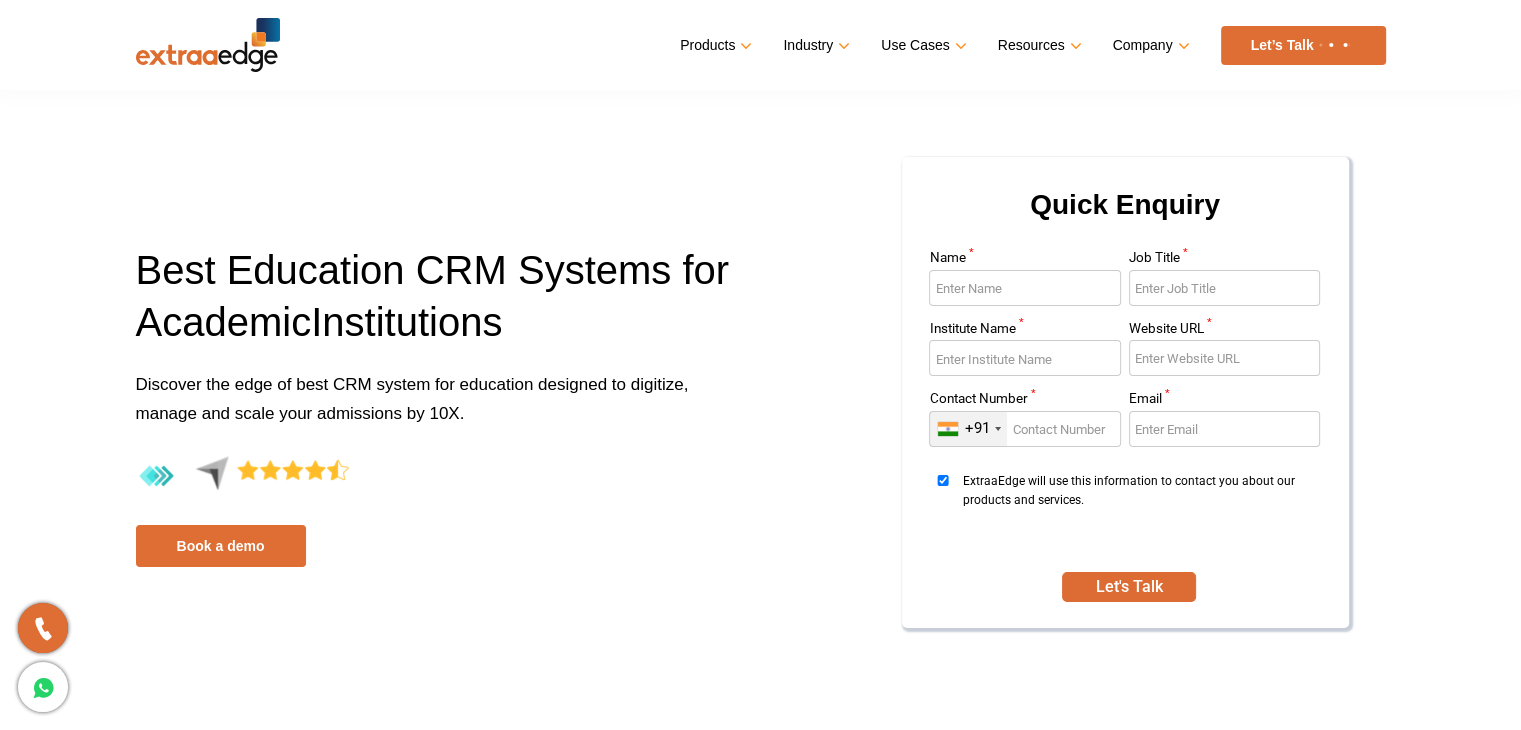 drag, startPoint x: 1098, startPoint y: 357, endPoint x: 1109, endPoint y: 357, distance: 11 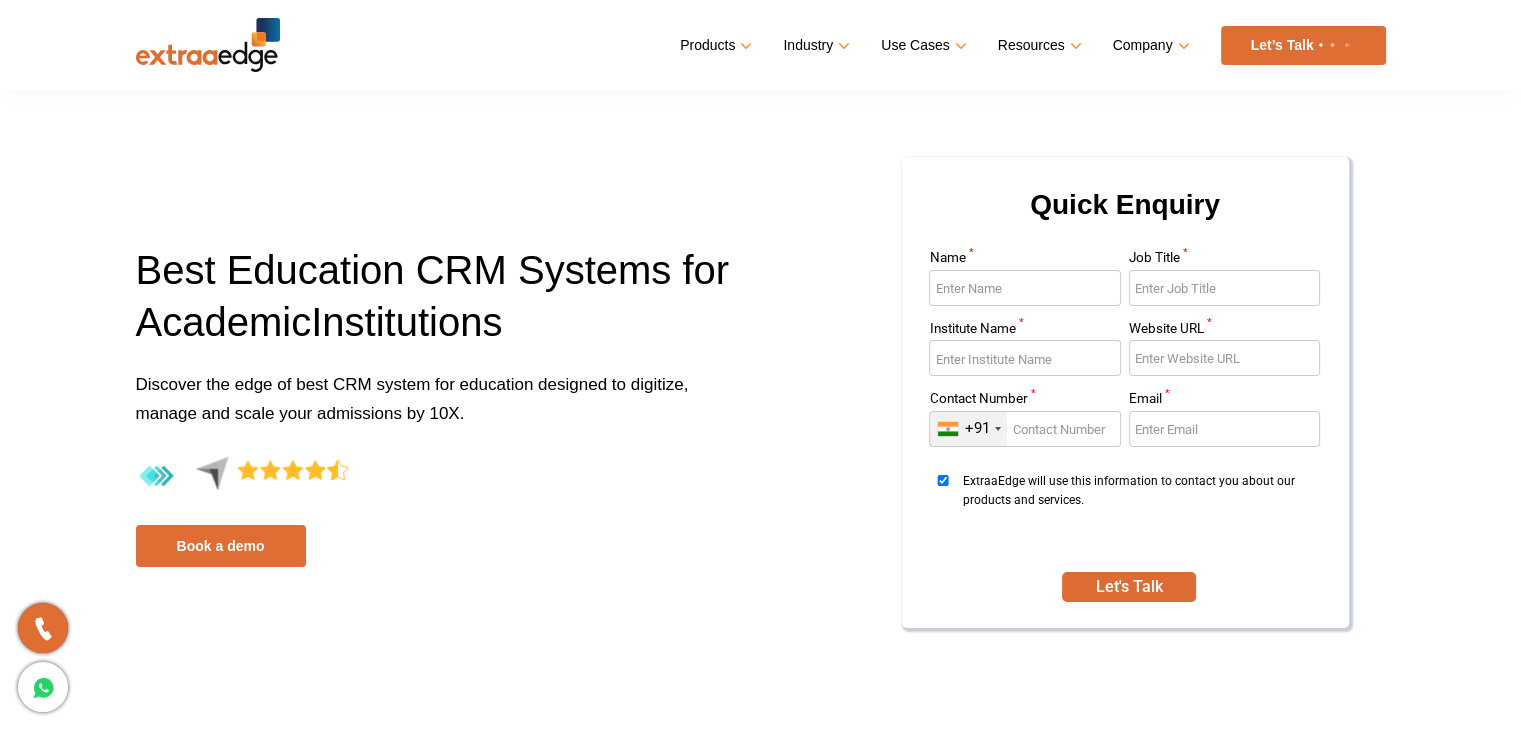 click on "Institute Name   *" at bounding box center (1025, 358) 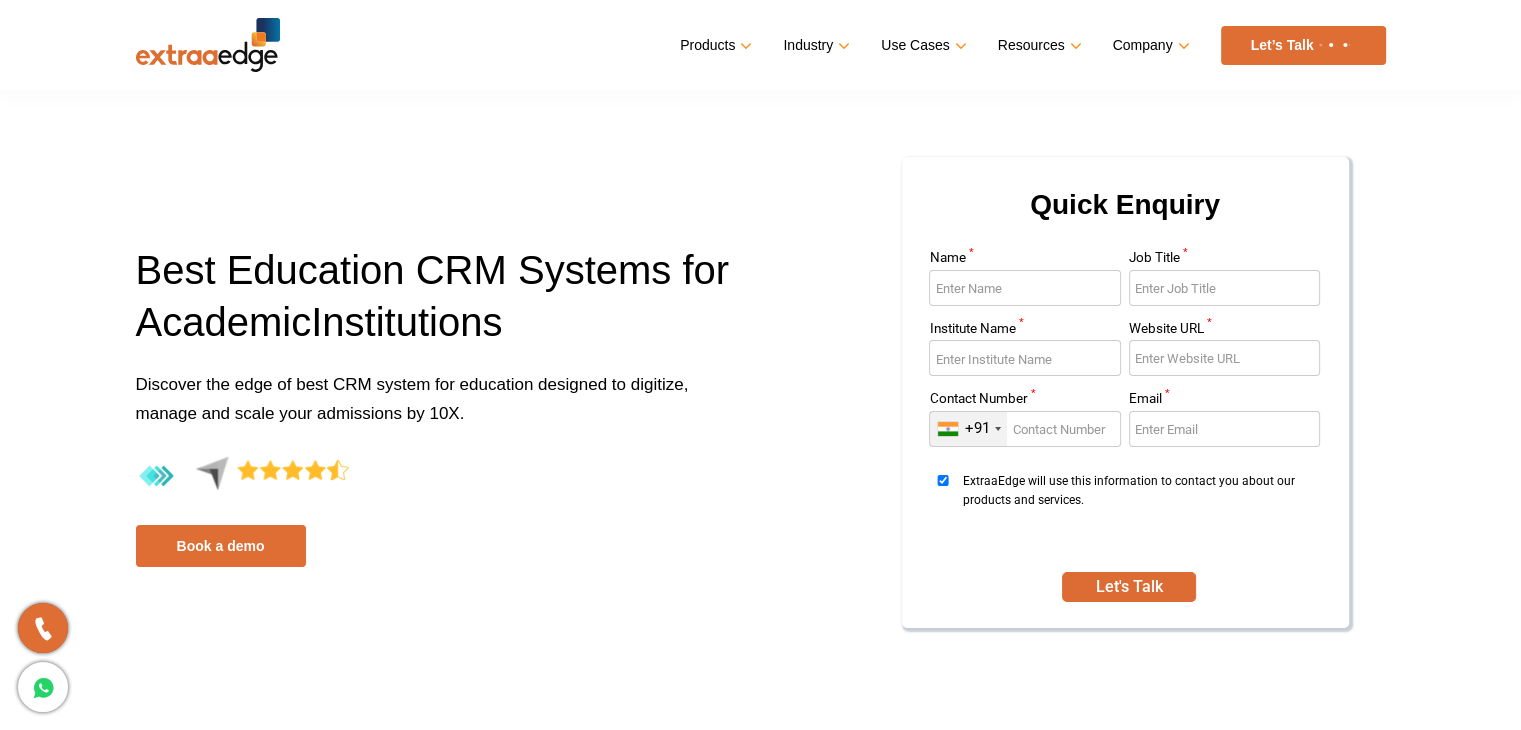 click on "Website URL   *" at bounding box center (1225, 358) 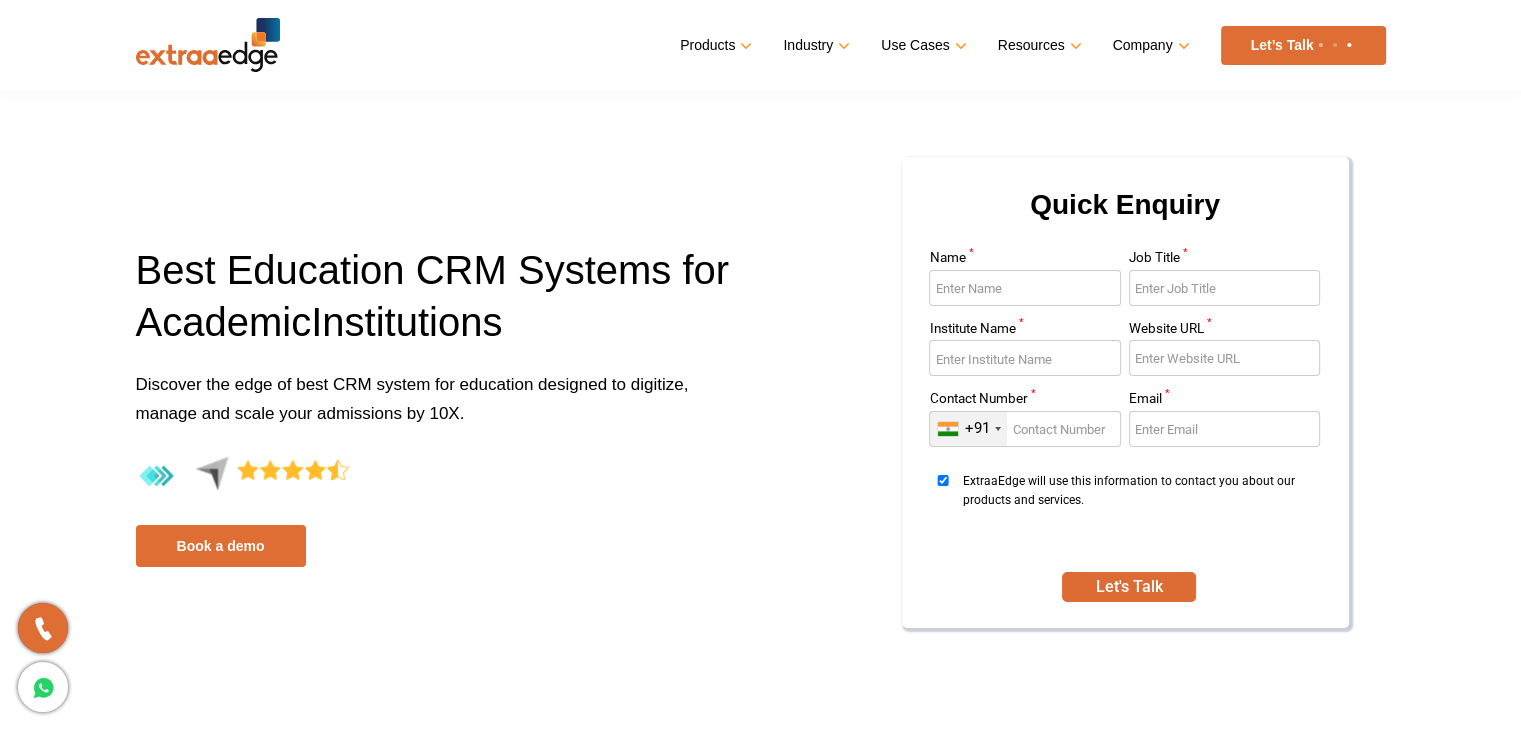 drag, startPoint x: 1163, startPoint y: 280, endPoint x: 1103, endPoint y: 281, distance: 60.00833 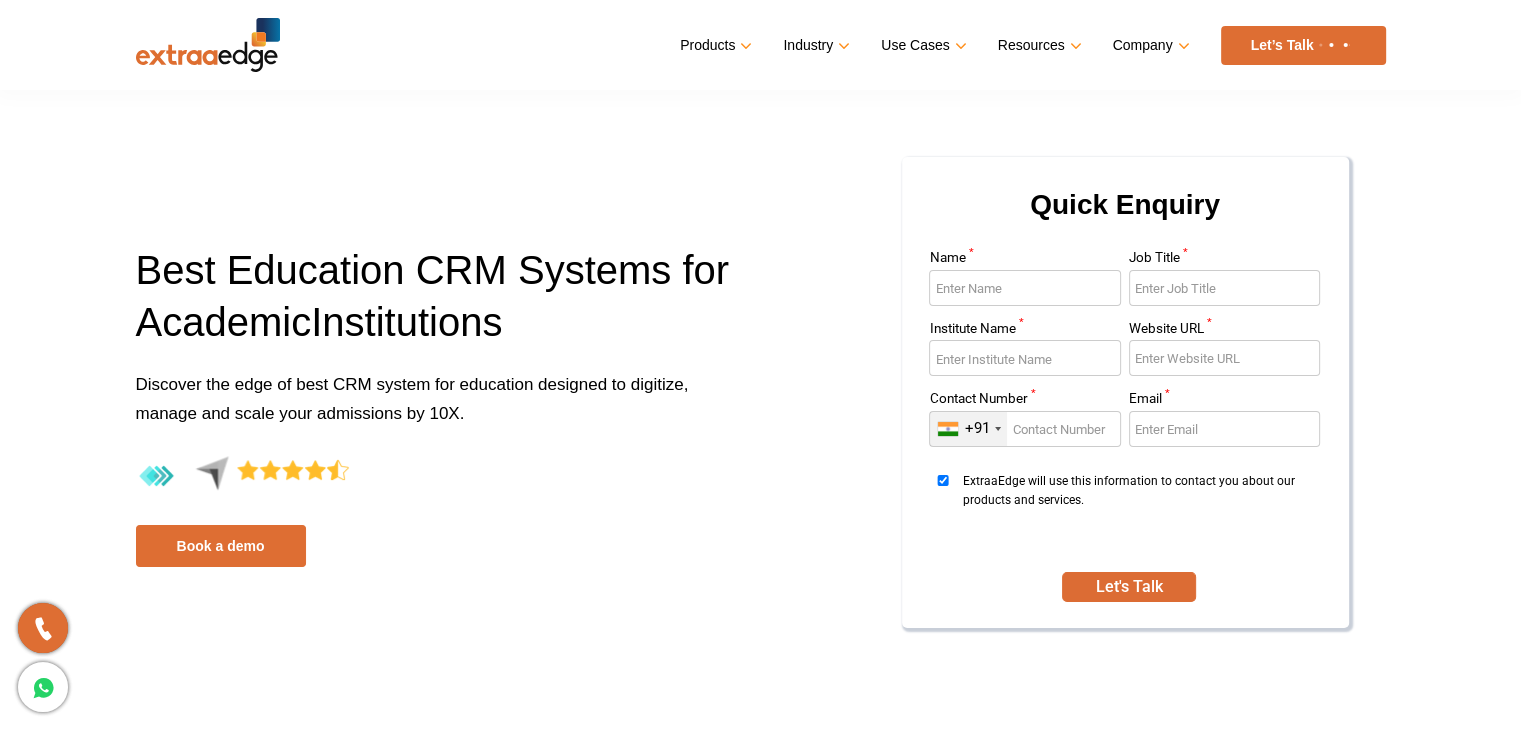 click on "Job Title   *" at bounding box center (1225, 288) 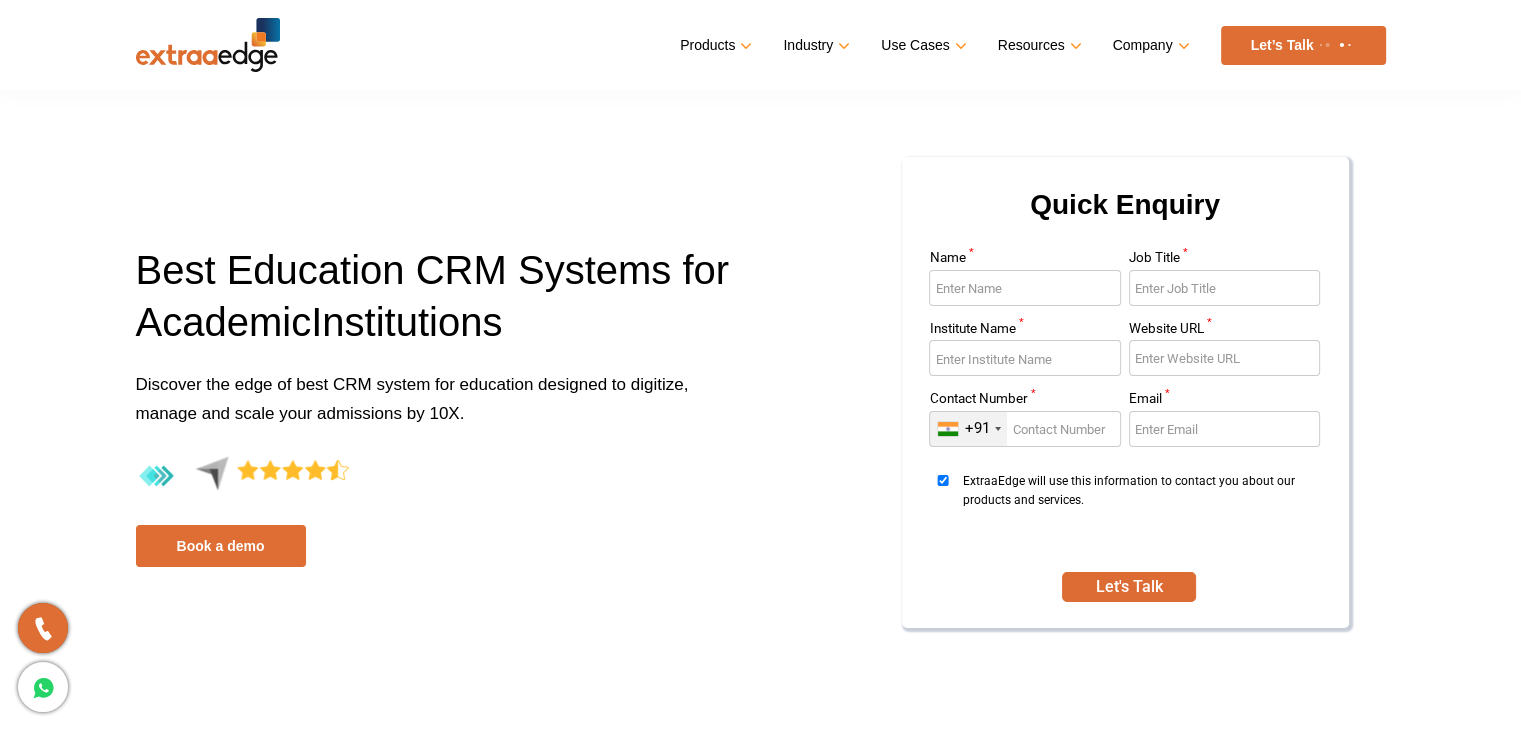 click on "Name   *" at bounding box center (1025, 288) 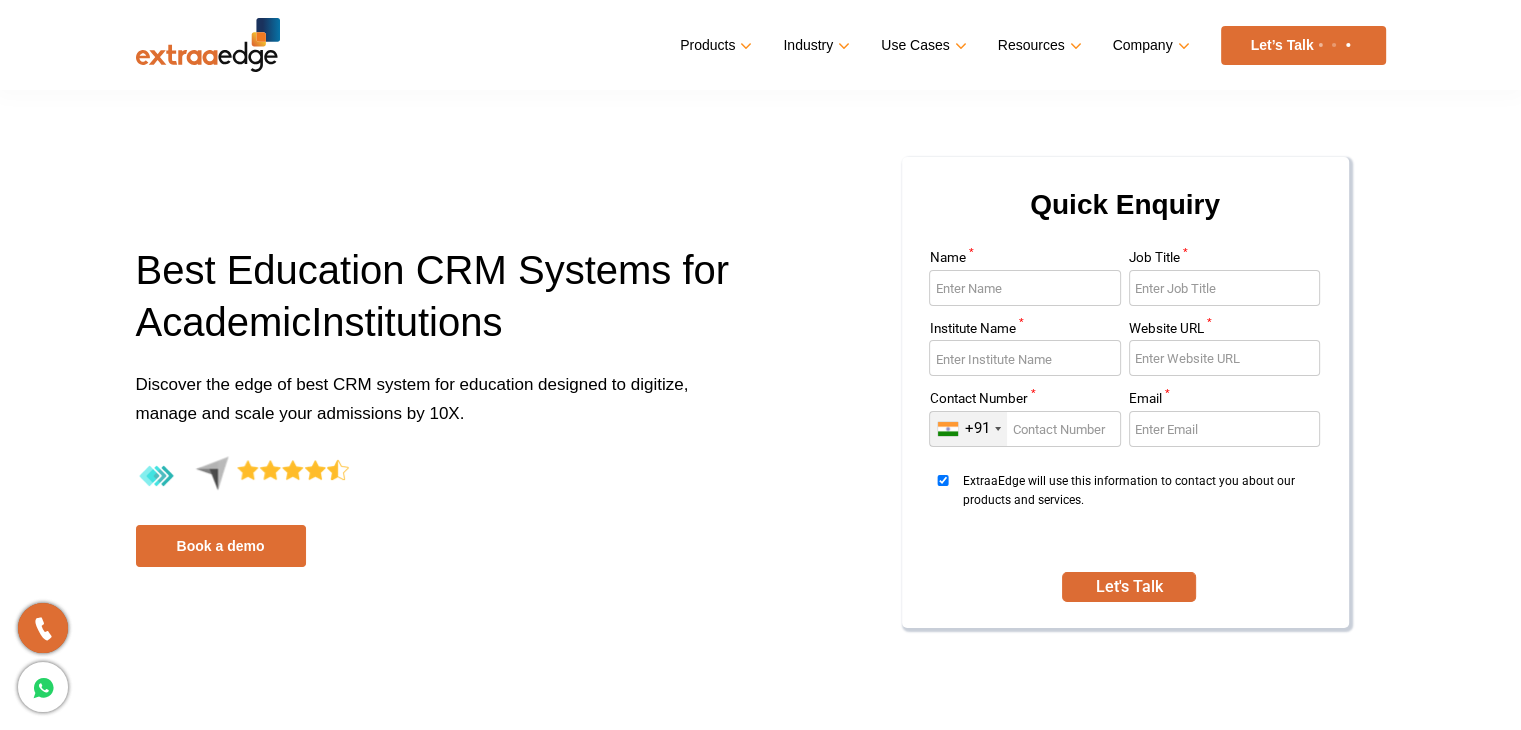 click on "Institute Name   *" at bounding box center [1025, 358] 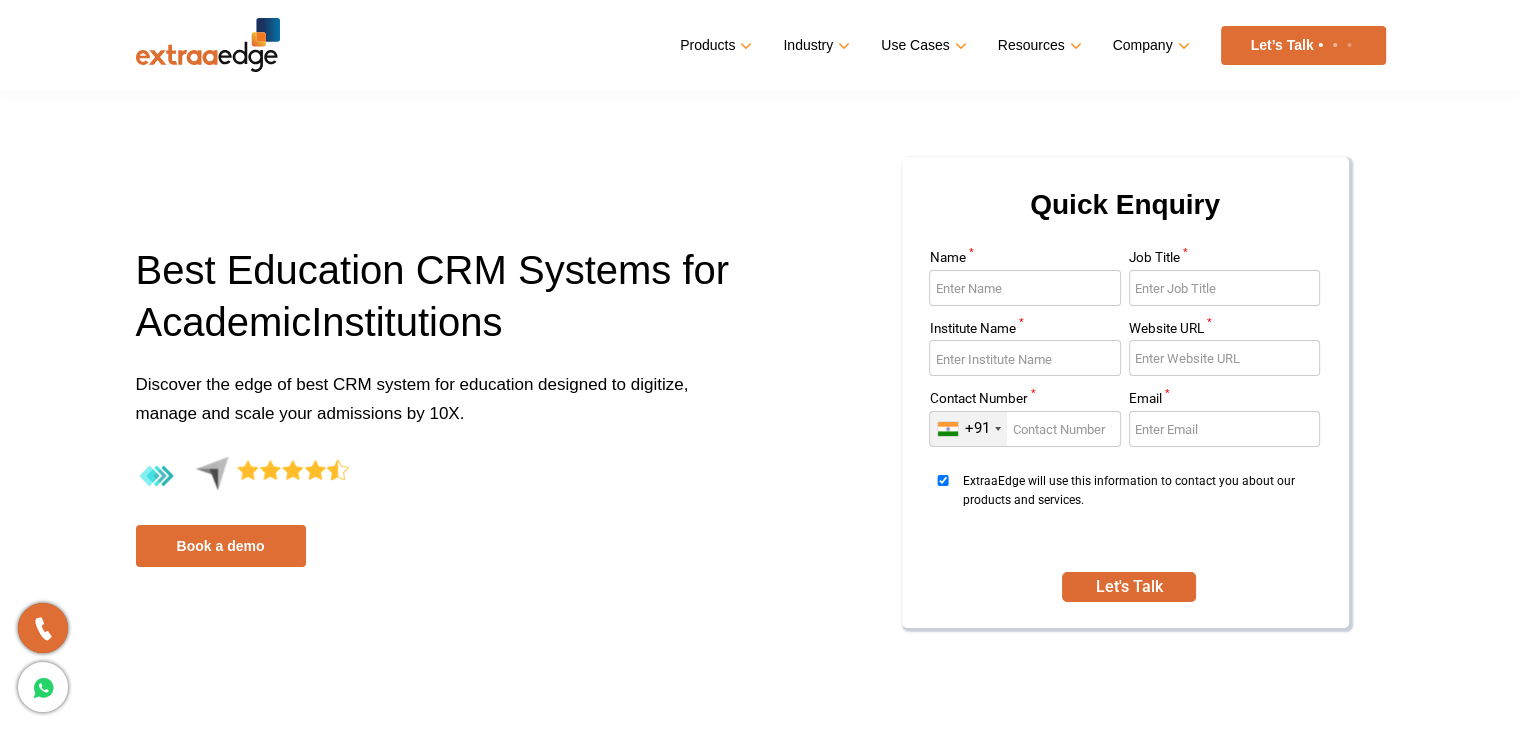 drag, startPoint x: 1116, startPoint y: 289, endPoint x: 1138, endPoint y: 292, distance: 22.203604 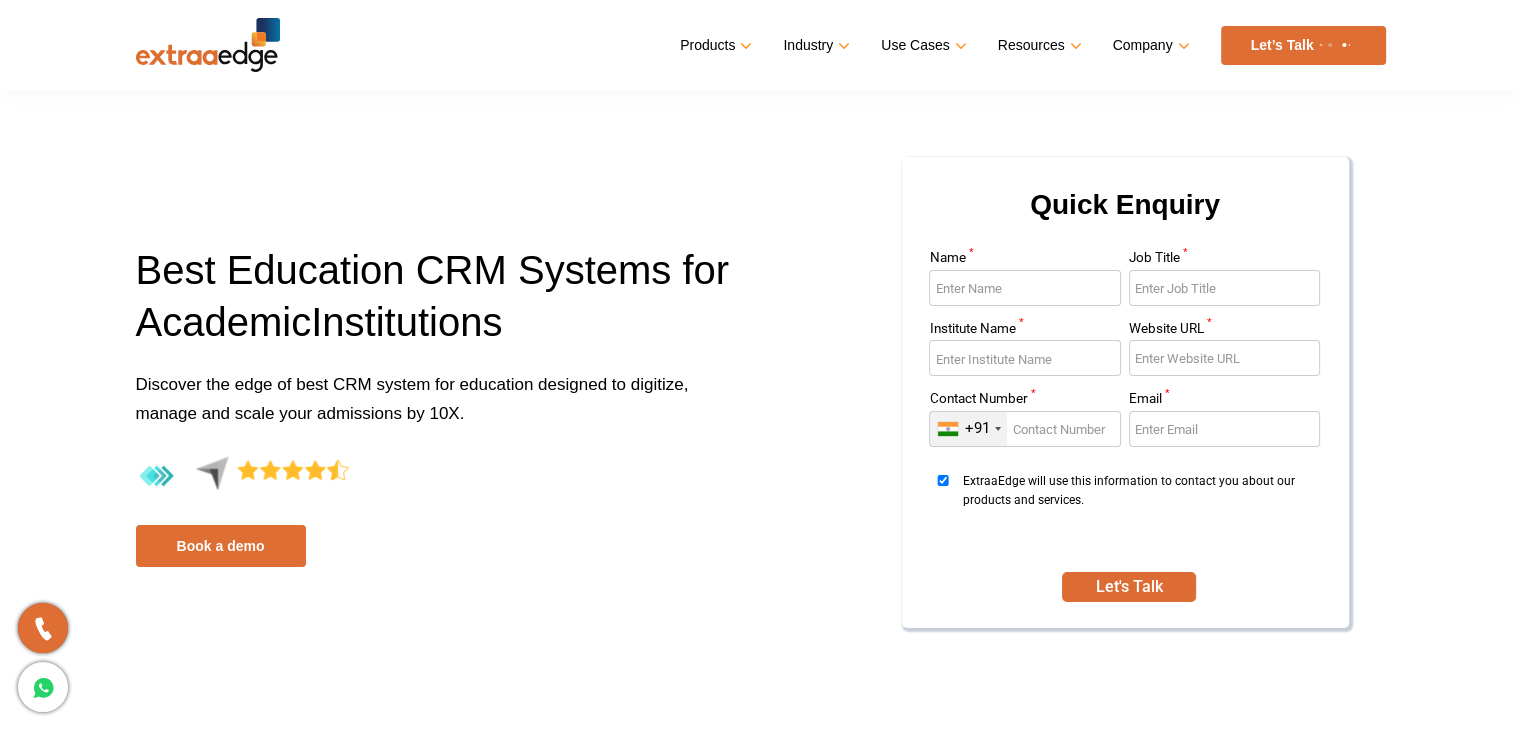 click on "Name   *" at bounding box center [1025, 288] 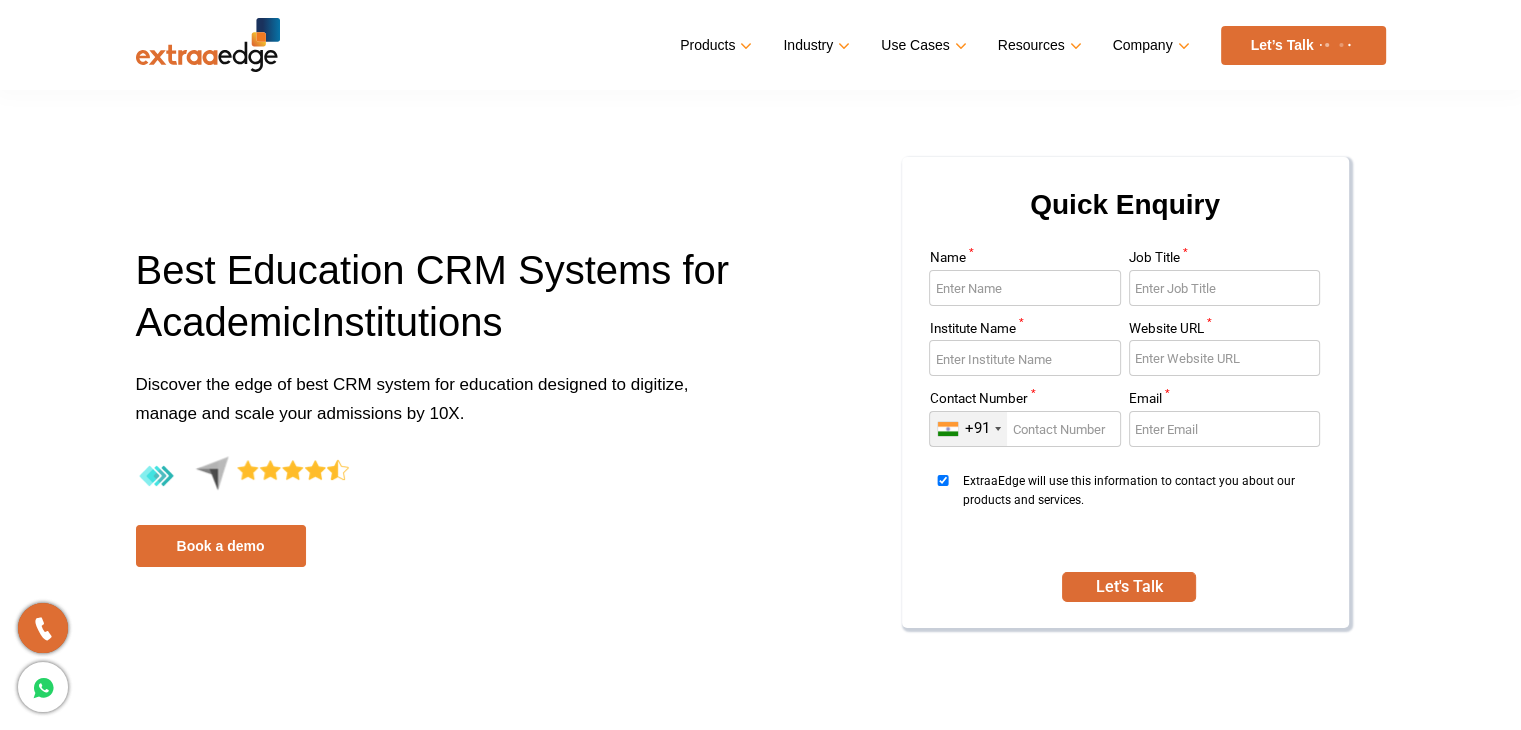 click on "Job Title   *" at bounding box center (1225, 288) 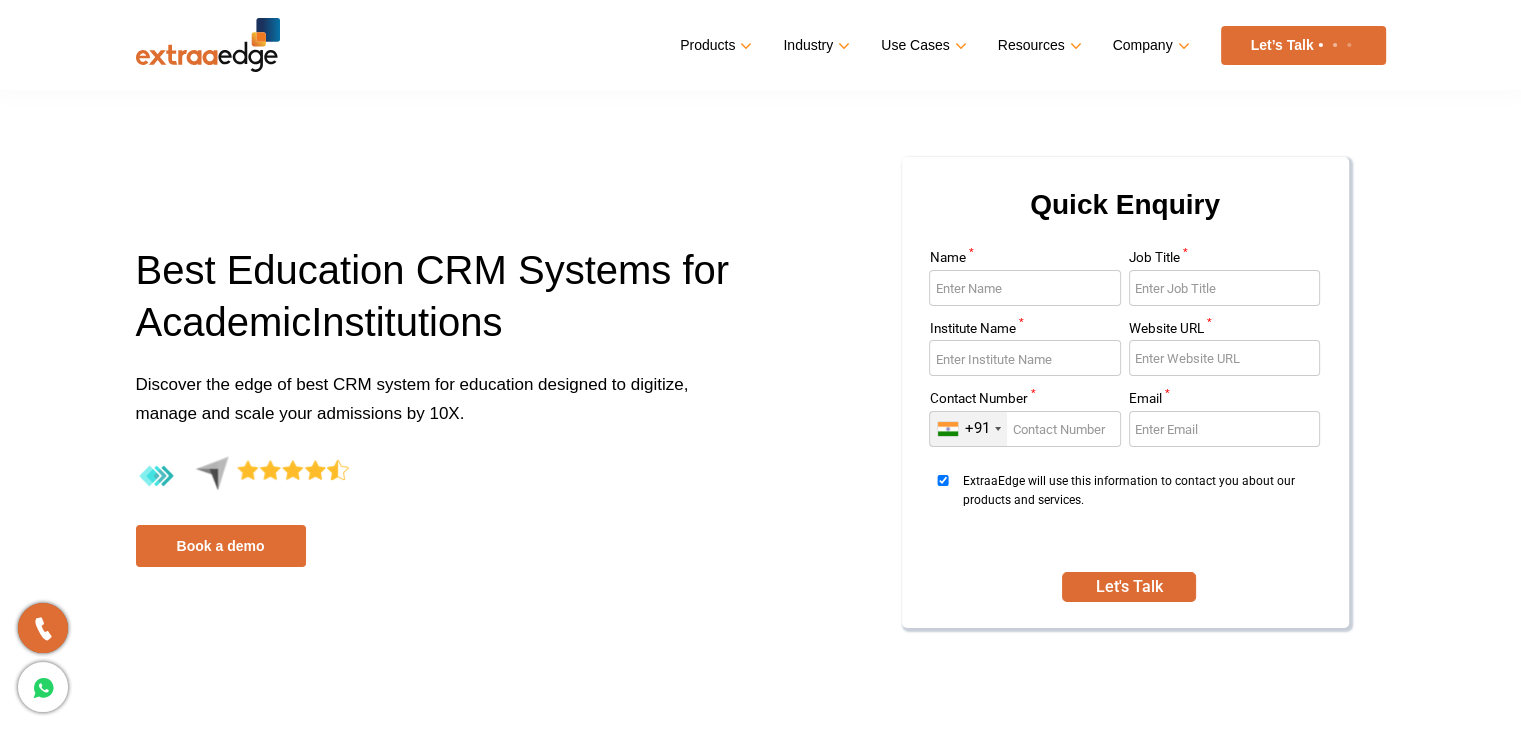 drag, startPoint x: 1133, startPoint y: 350, endPoint x: 1124, endPoint y: 345, distance: 10.29563 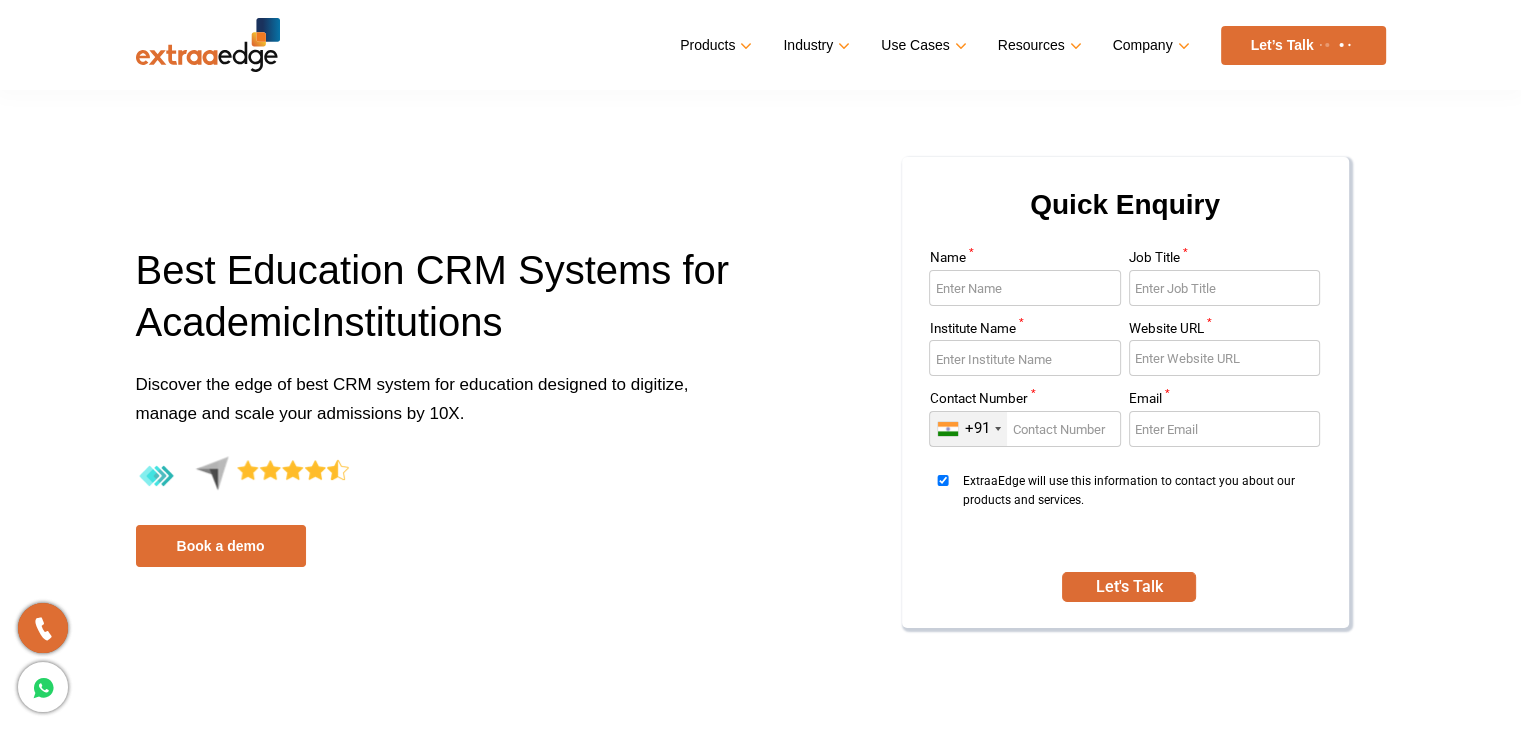 click on "Website URL   *" at bounding box center (1225, 358) 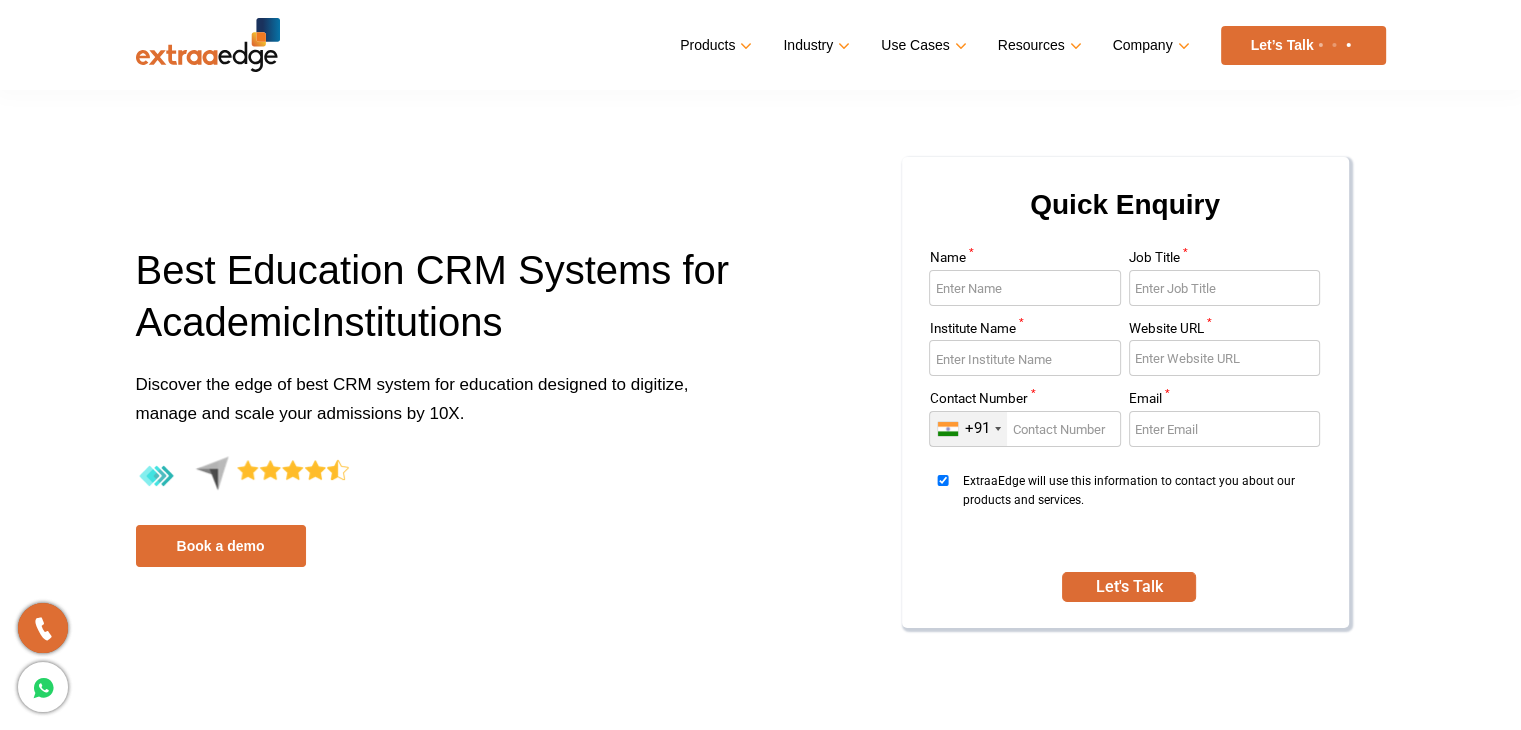 drag, startPoint x: 1117, startPoint y: 345, endPoint x: 1115, endPoint y: 311, distance: 34.058773 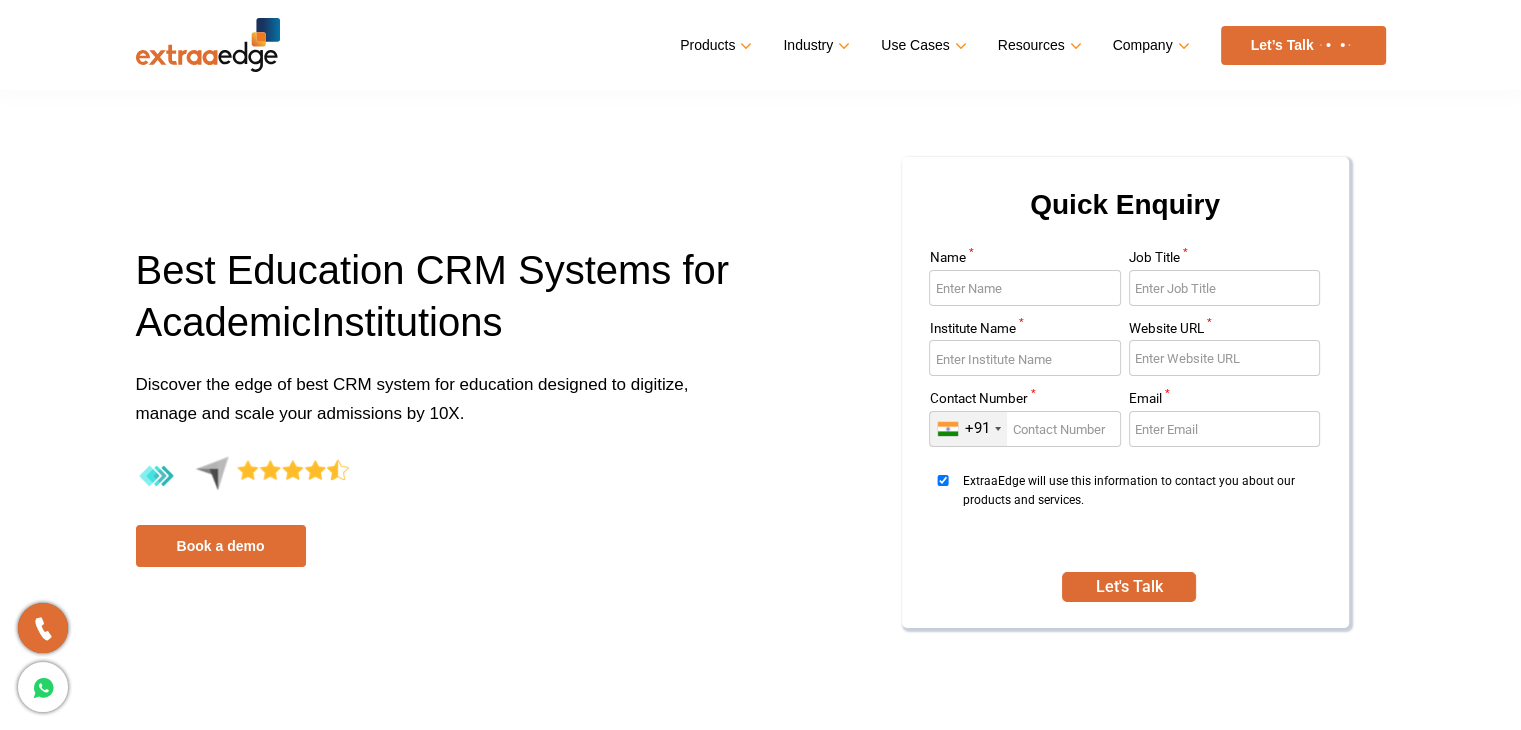 click on "Institute Name   *" at bounding box center (1025, 358) 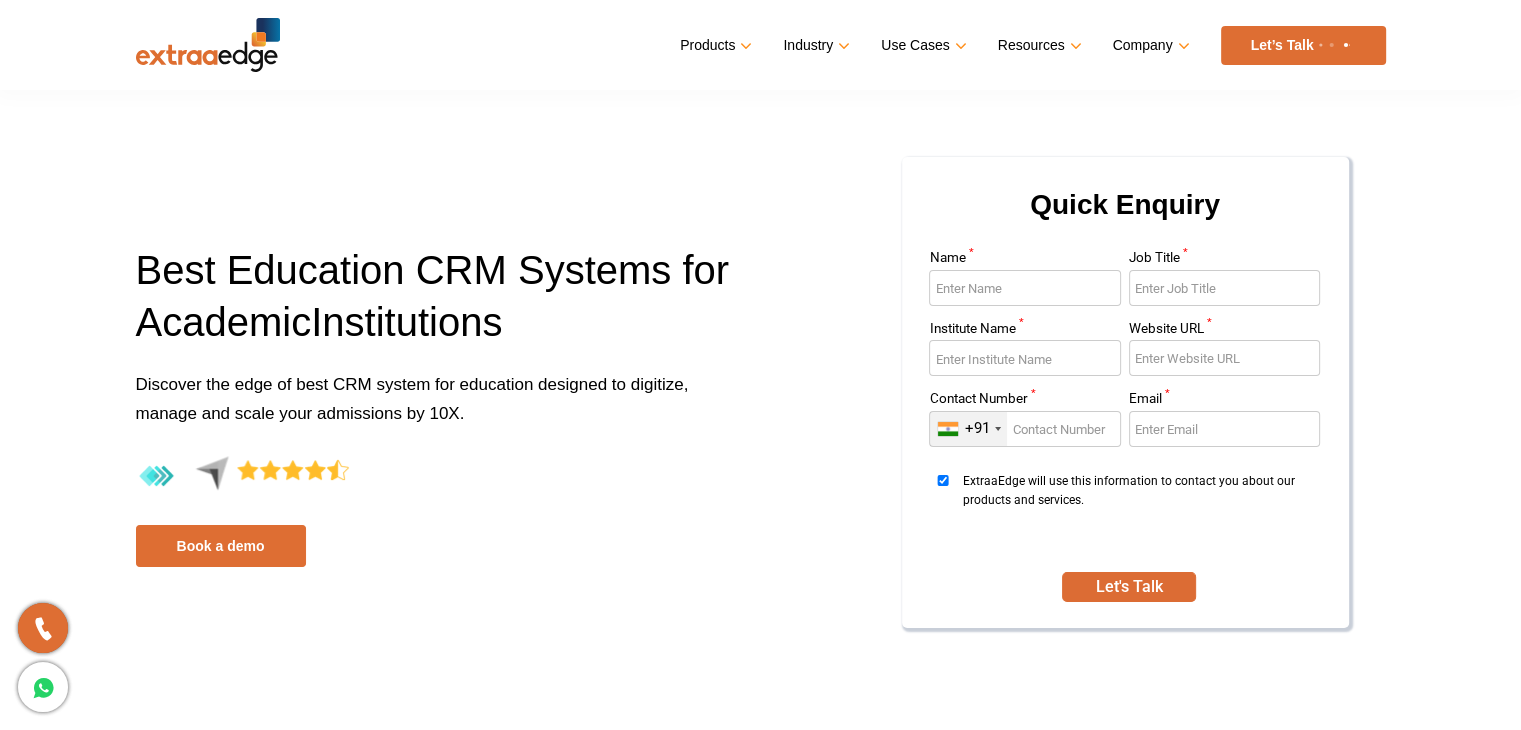 click on "Name   *" at bounding box center [1025, 288] 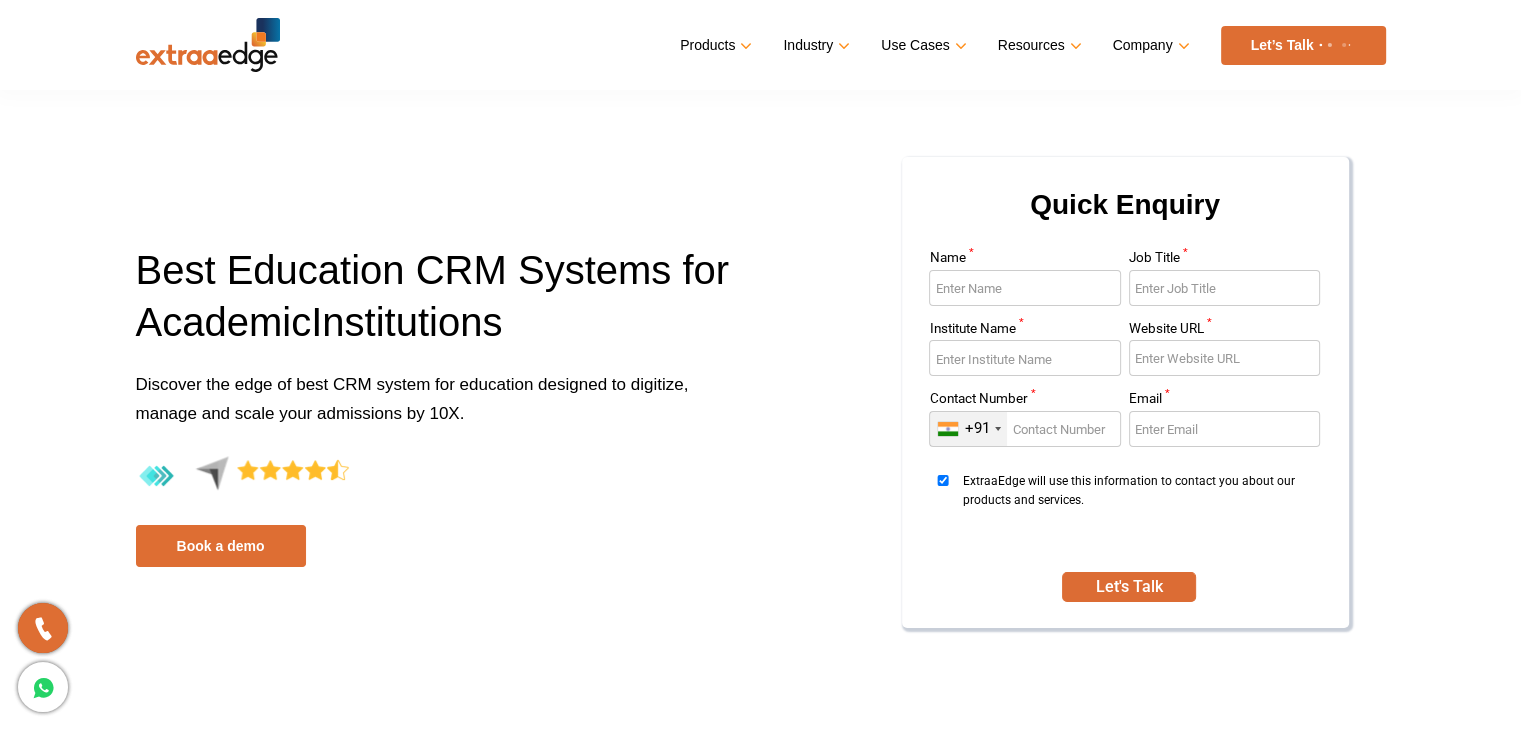 click on "Job Title   *" at bounding box center [1225, 288] 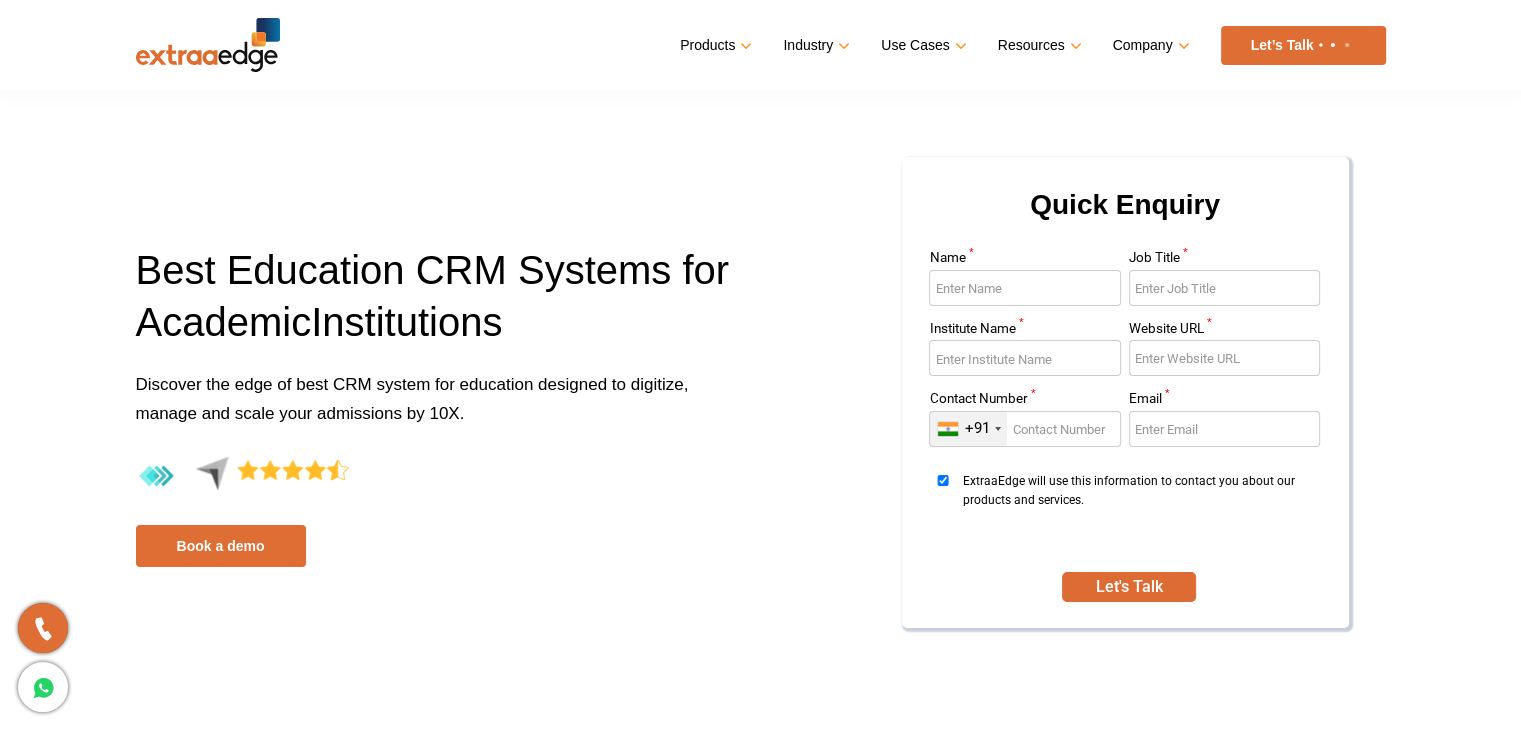 click on "Name   *" at bounding box center (1025, 288) 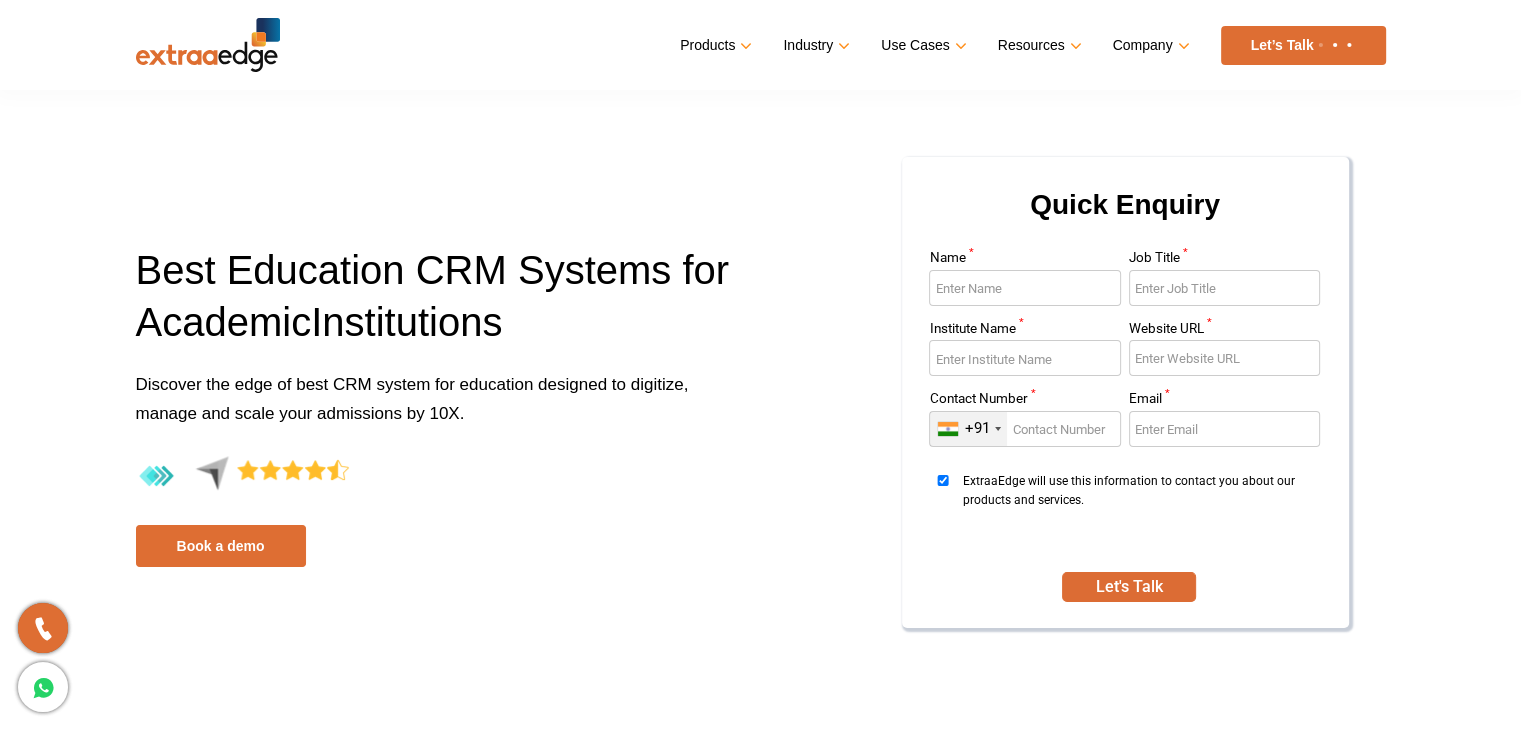 click on "Job Title   *" at bounding box center (1225, 288) 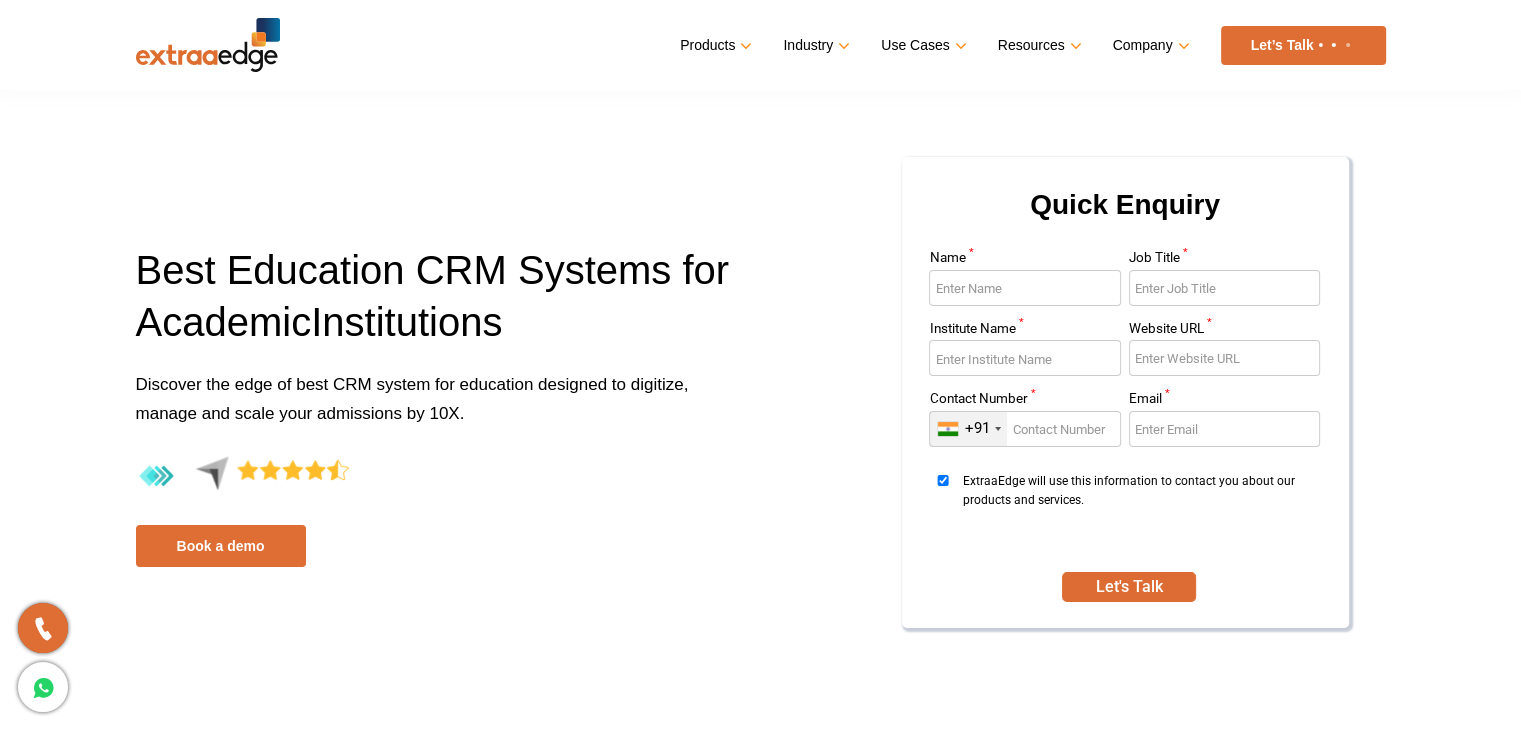 click on "Name   * Job Title   * Institute Name   * Website URL   * Contact Number   * +91 India (भारत) +91 Afghanistan (‫افغانستان‬‎) +93 Albania (Shqipëri) +355 Algeria (‫الجزائر‬‎) +213 American Samoa +1 Andorra +376 Angola +244 Anguilla +1 Antigua and Barbuda +1 Argentina +54 Armenia (Հայաստան) +374 Aruba +297 Australia +61 Austria (Österreich) +43 Azerbaijan (Azərbaycan) +994 Bahamas +1 Bahrain (‫البحرين‬‎) +973 Bangladesh (বাংলাদেশ) +880 Barbados +1 Belarus (Беларусь) +375 Belgium (België) +32 Belize +501 Benin (Bénin) +229 Bermuda +1 Bhutan (འབྲུག) +975 Bolivia +591 Bosnia and Herzegovina (Босна и Херцеговина) +387 Botswana +267 Brazil (Brasil) +55 British Indian Ocean Territory +246 British Virgin Islands +1 Brunei +673 Bulgaria (България) +359 Burkina Faso +226 Burundi (Uburundi) +257 Cambodia (កម្ពុជា) +855 Cameroon (Cameroun) +237 Canada +1 Cape Verde (Kabu Verdi) +238 *" at bounding box center [1125, 401] 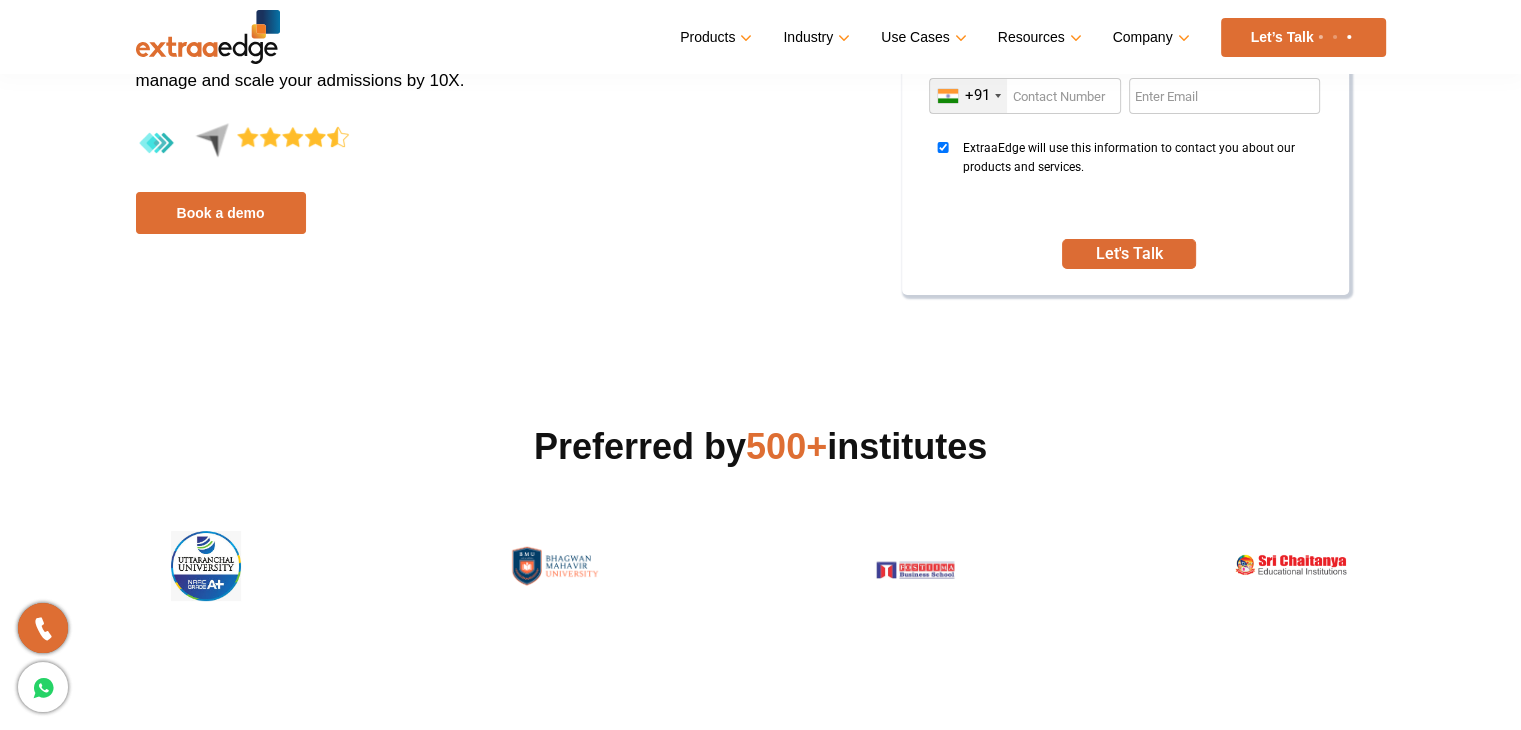 scroll, scrollTop: 500, scrollLeft: 0, axis: vertical 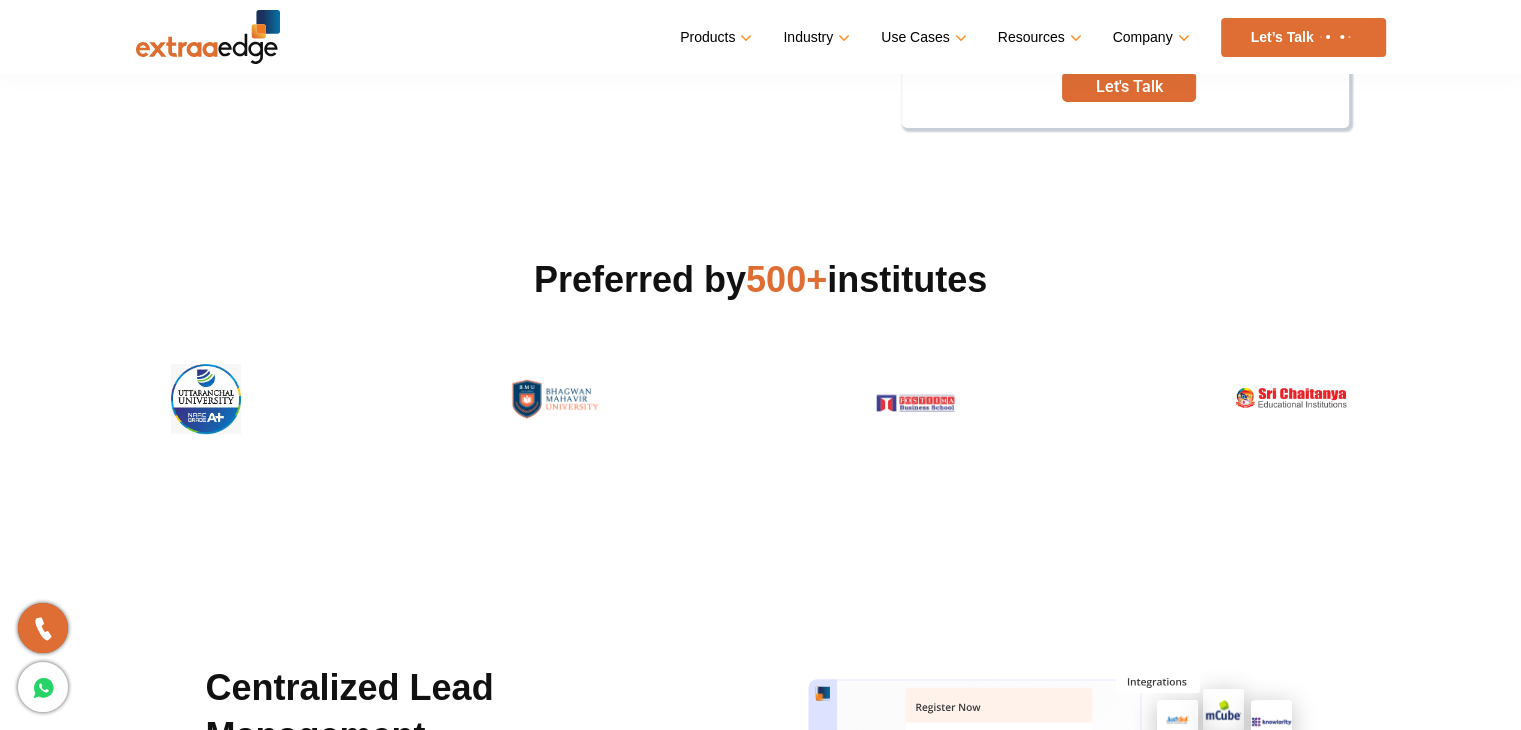 drag, startPoint x: 516, startPoint y: 276, endPoint x: 1014, endPoint y: 296, distance: 498.40146 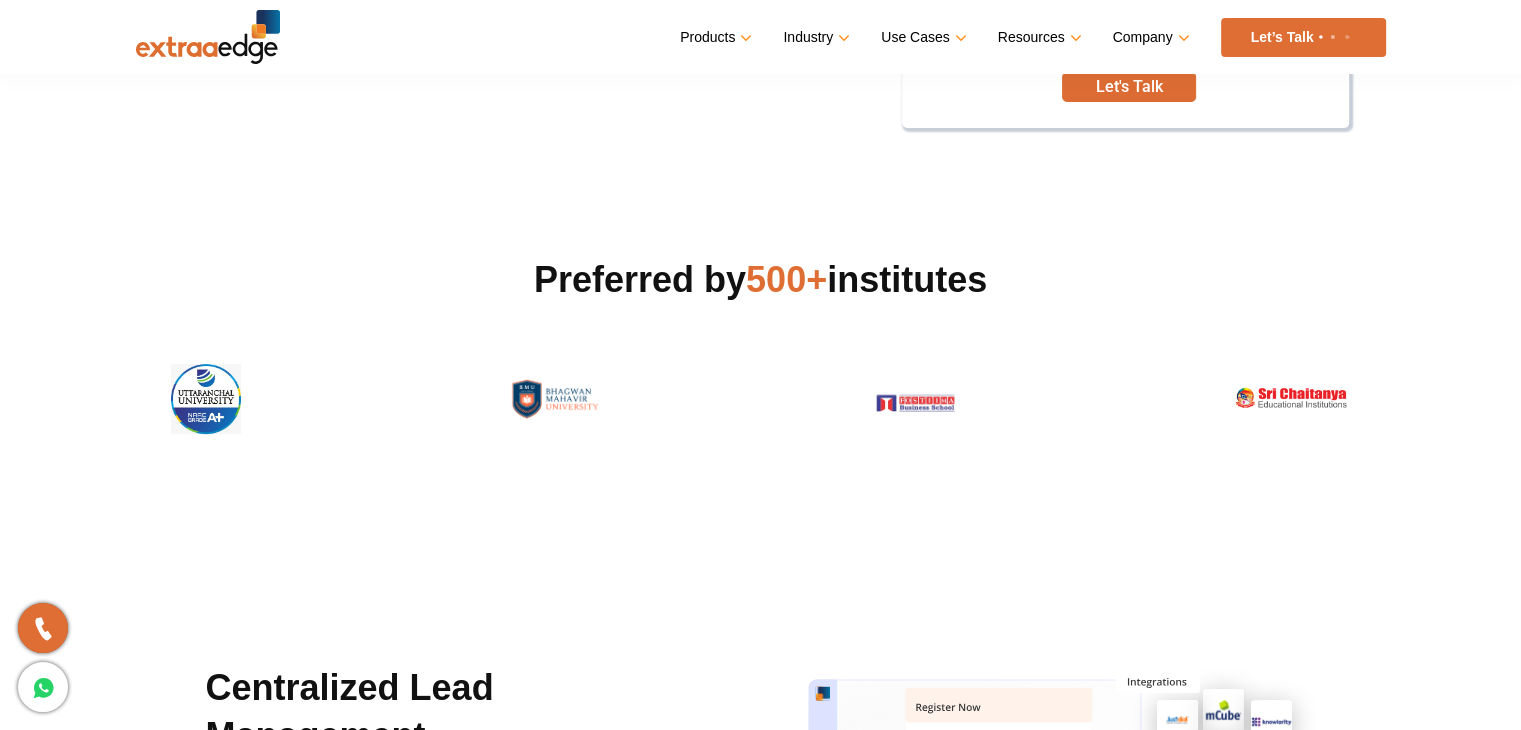 click on "Preferred by  500+  institutes" at bounding box center [761, 280] 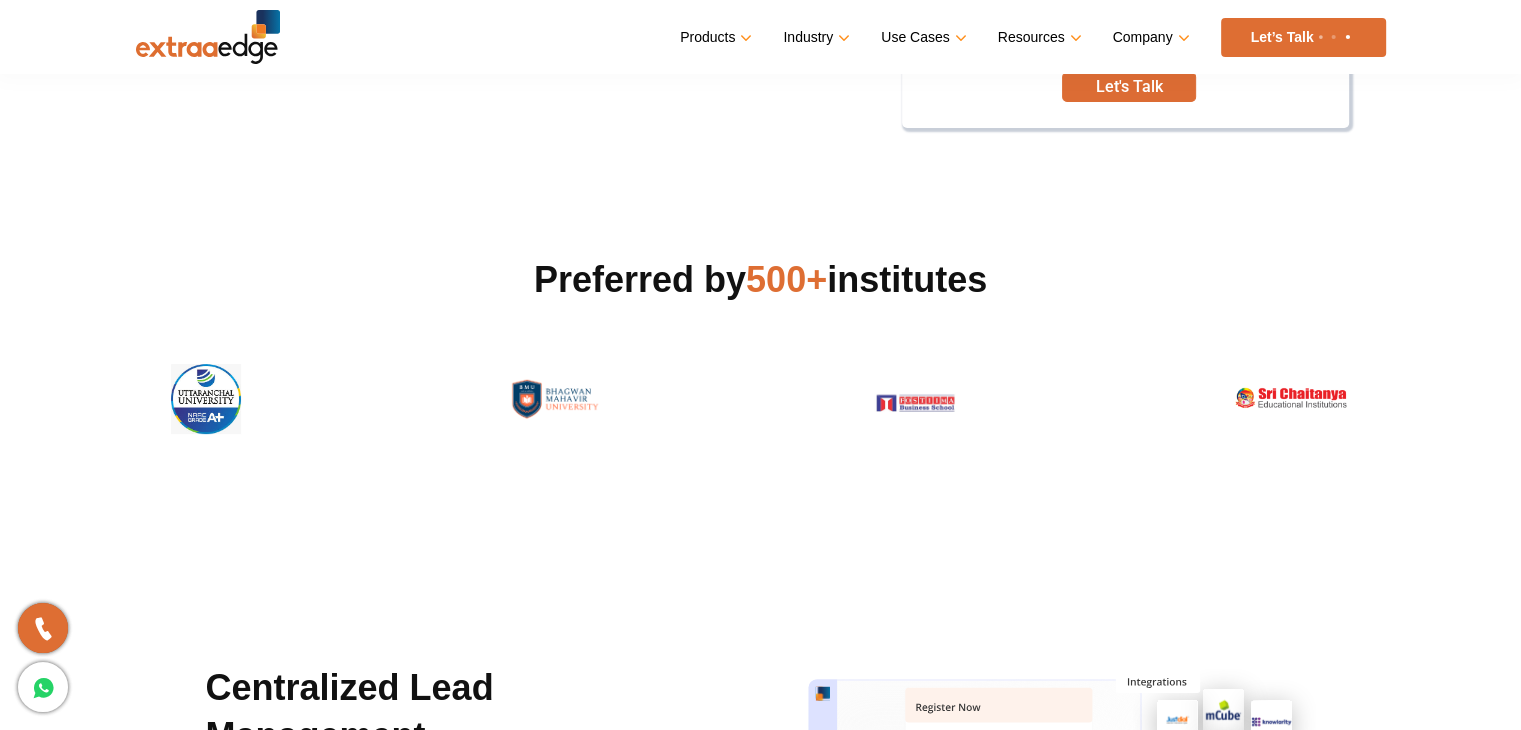 click on "Preferred by  500+  institutes" at bounding box center (761, 280) 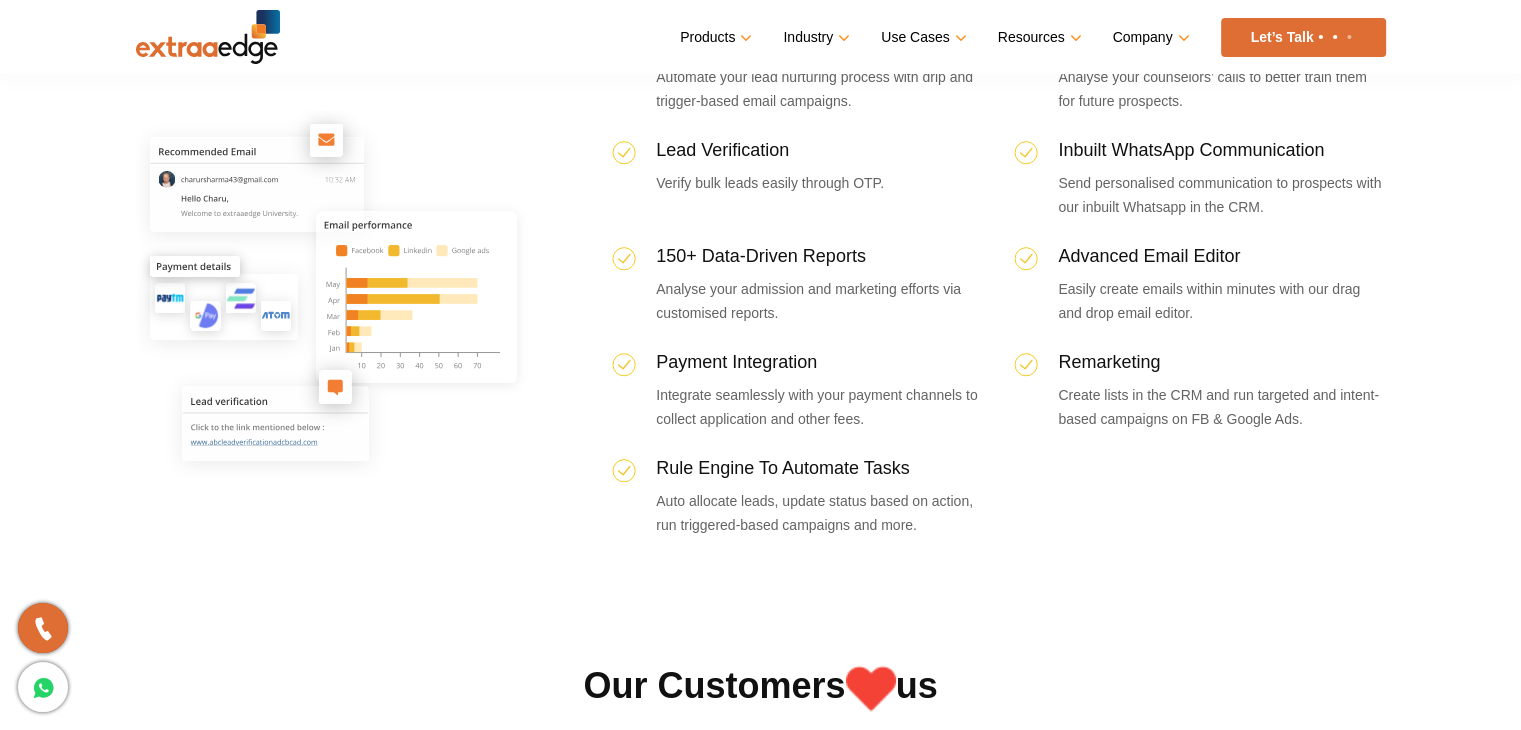 scroll, scrollTop: 5600, scrollLeft: 0, axis: vertical 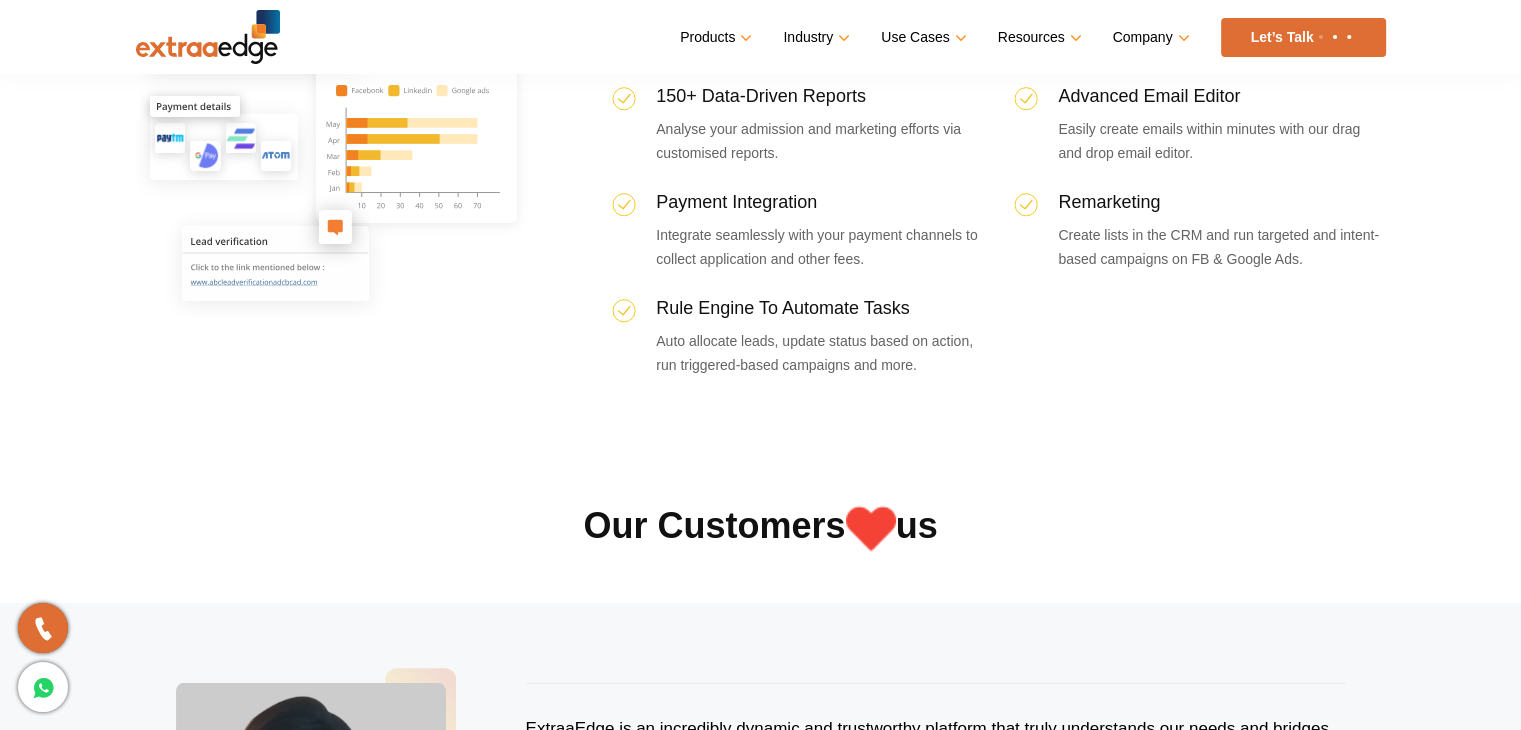 click on "Let’s Talk" at bounding box center (1303, 37) 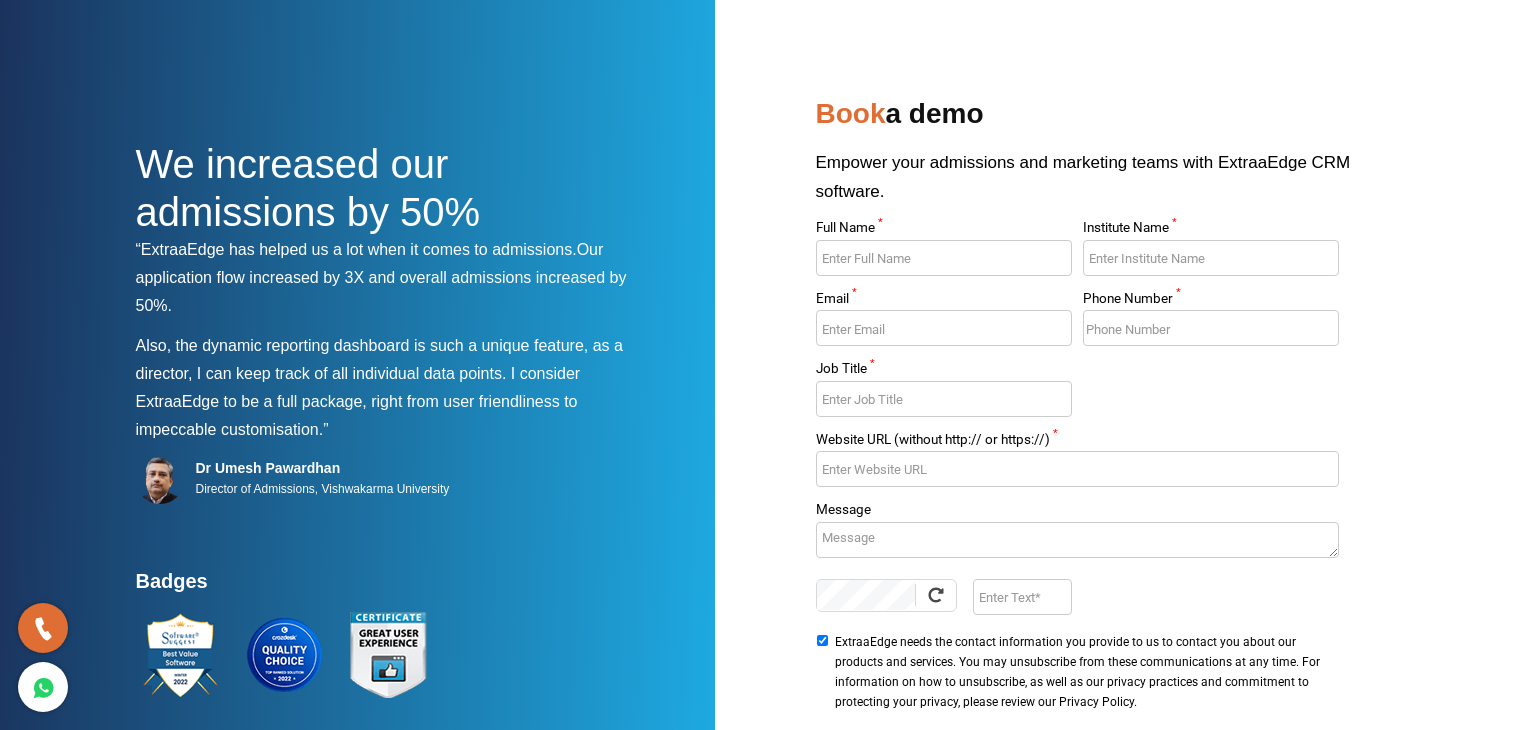 scroll, scrollTop: 0, scrollLeft: 0, axis: both 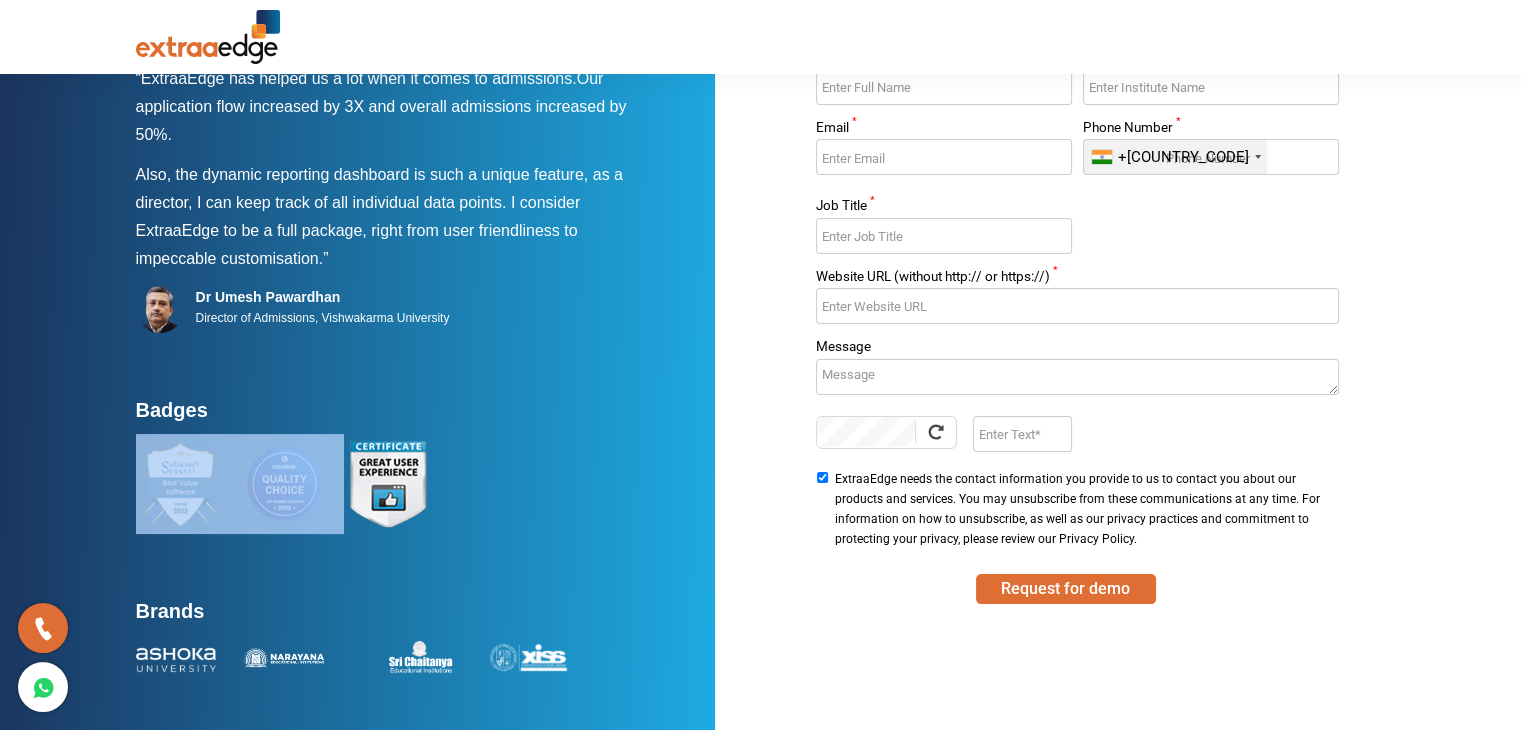 drag, startPoint x: 448, startPoint y: 537, endPoint x: 406, endPoint y: 401, distance: 142.33763 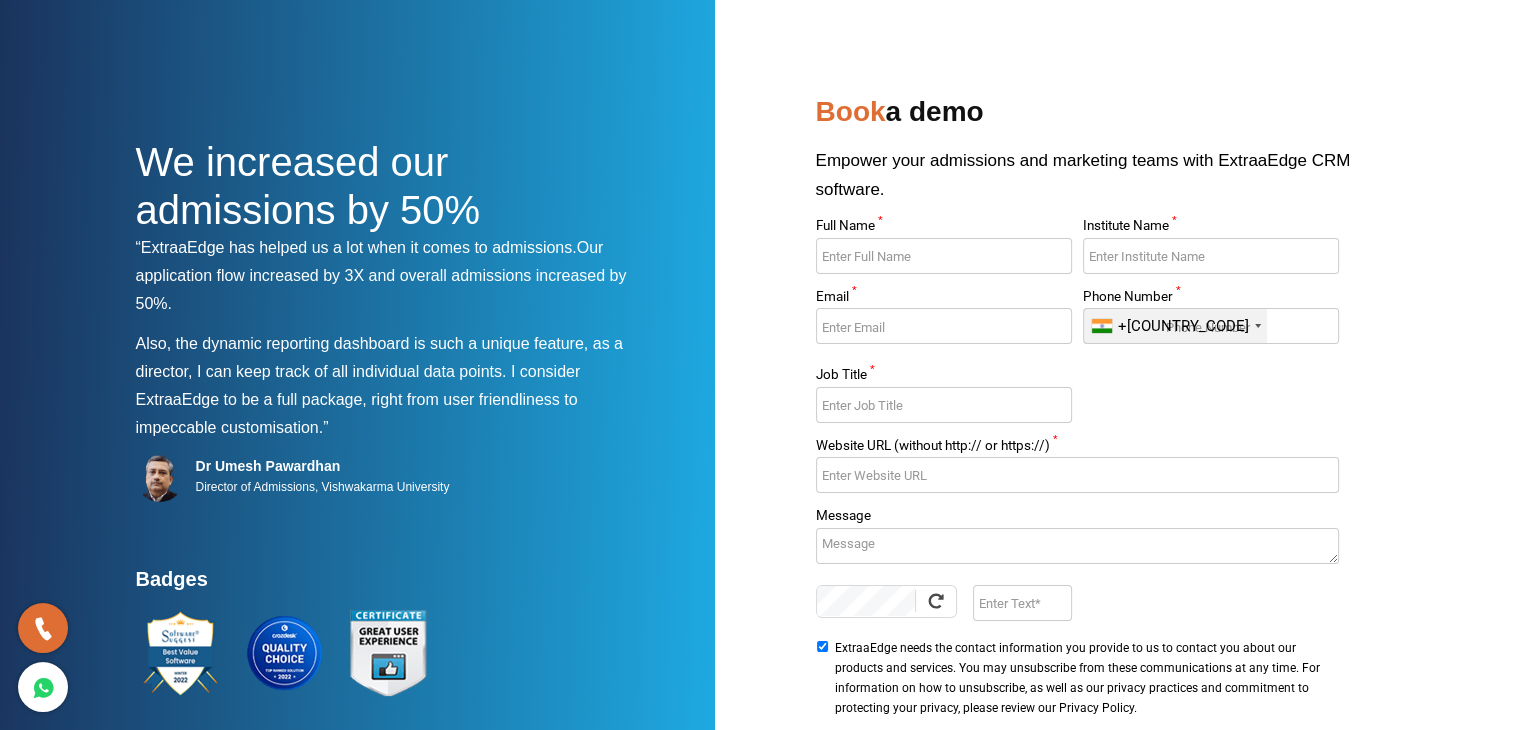scroll, scrollTop: 0, scrollLeft: 0, axis: both 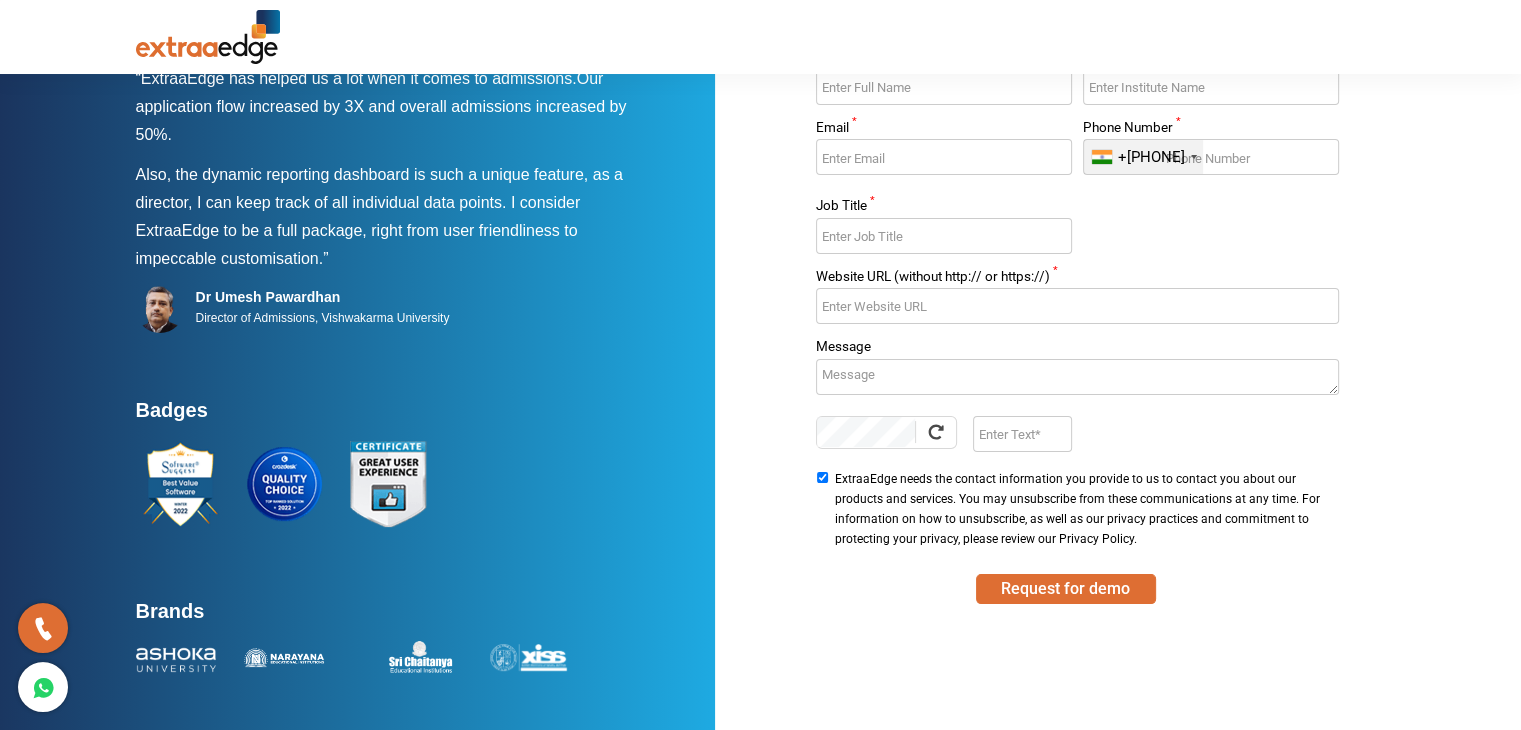 click at bounding box center [936, 432] 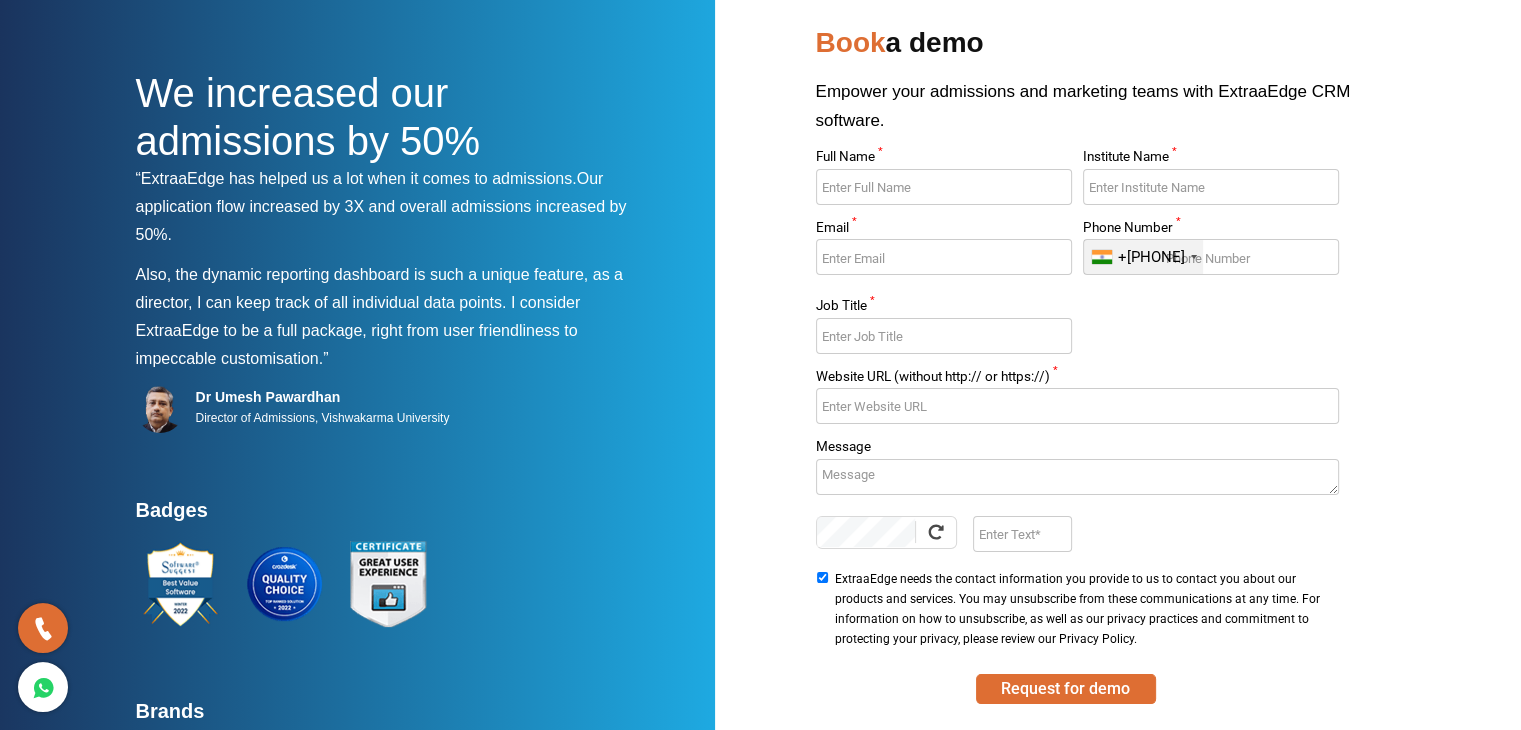scroll, scrollTop: 0, scrollLeft: 0, axis: both 